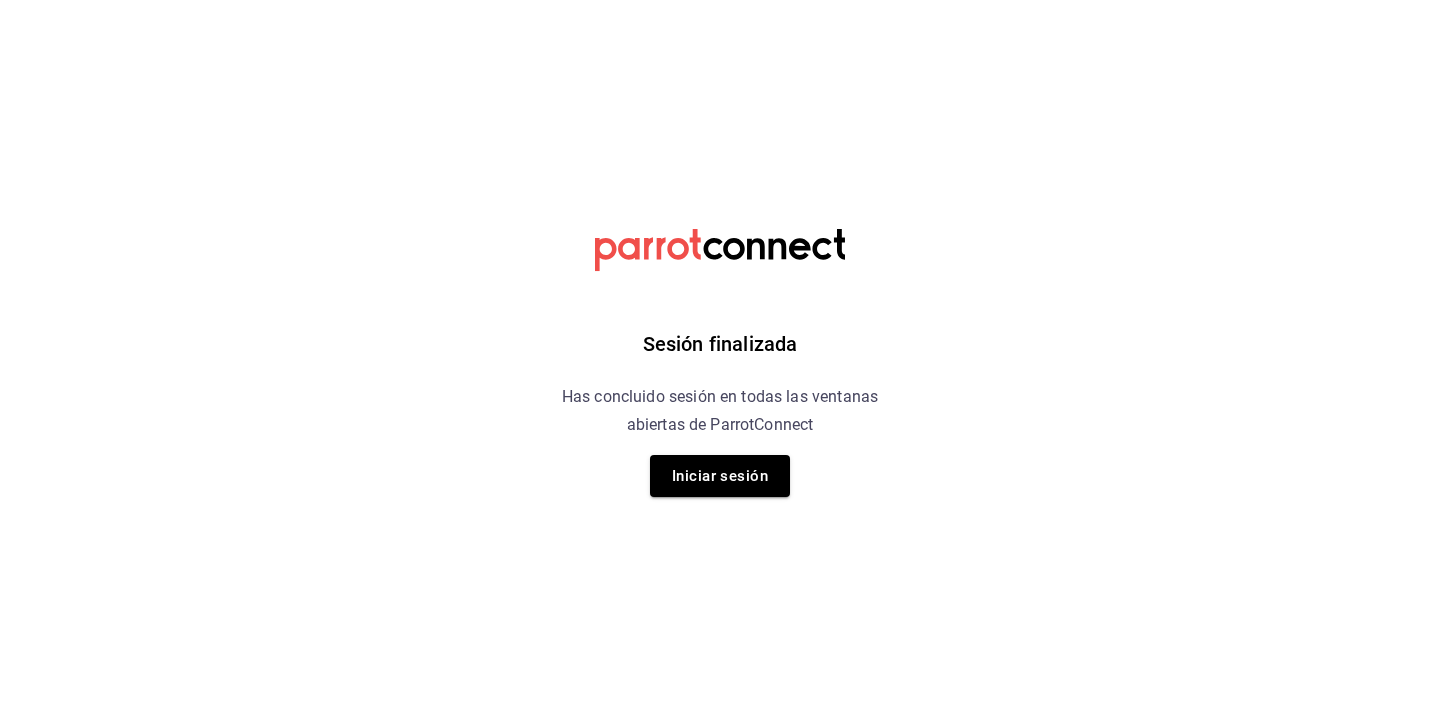 scroll, scrollTop: 0, scrollLeft: 0, axis: both 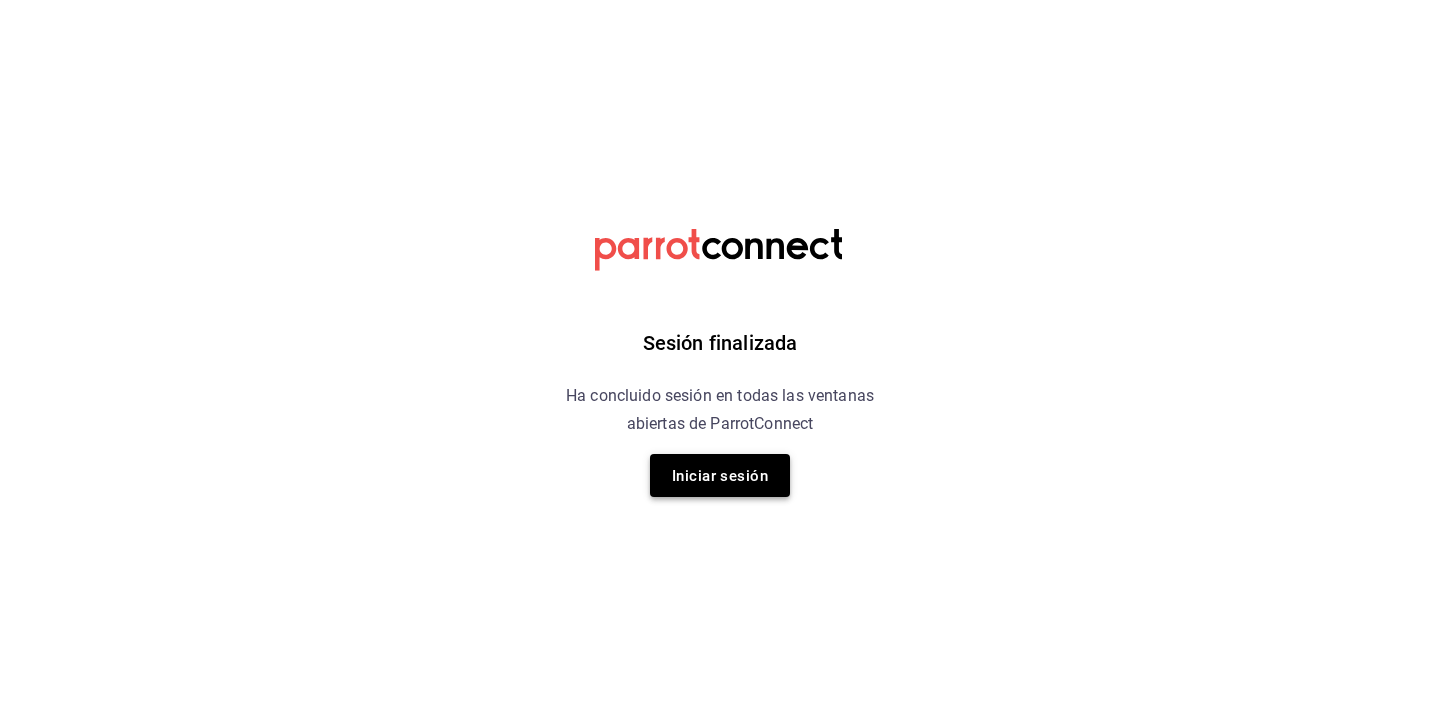 click on "Iniciar sesión" at bounding box center (720, 475) 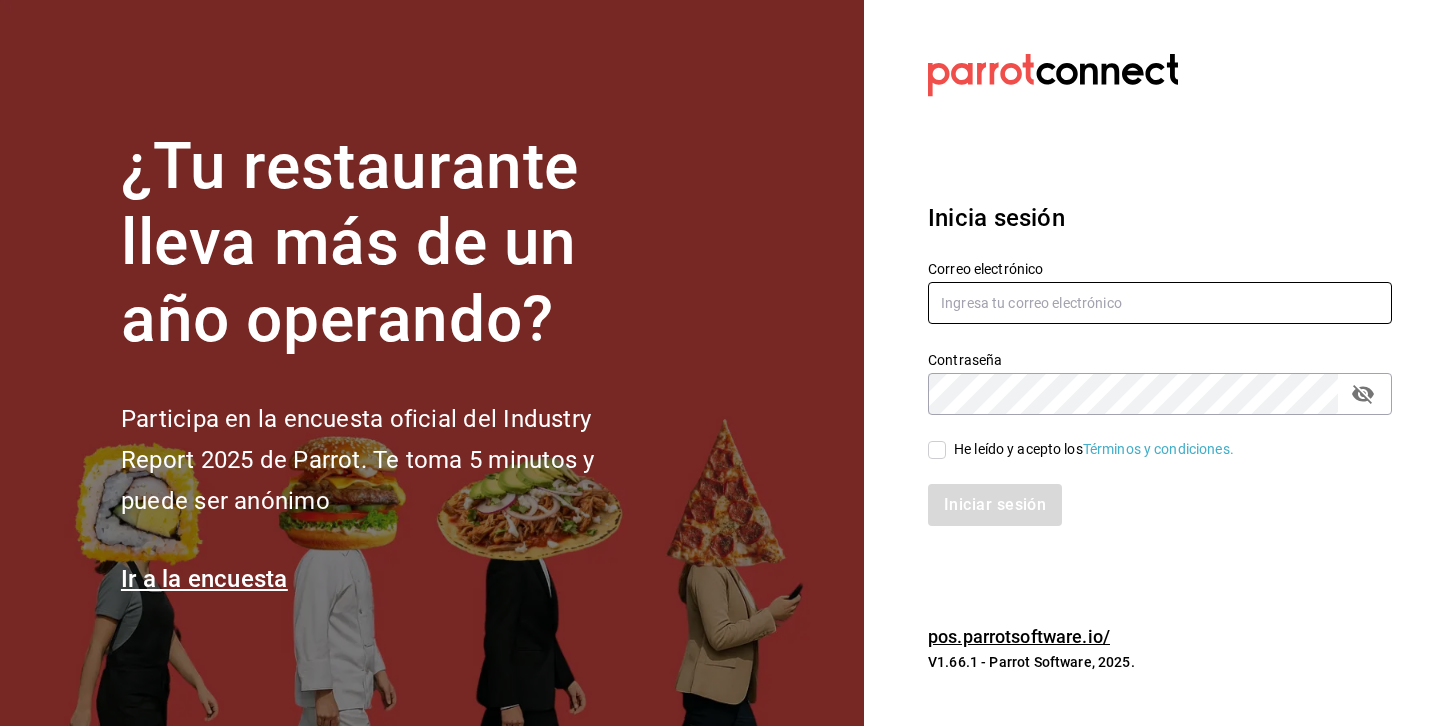 type on "[USERNAME]@example.com" 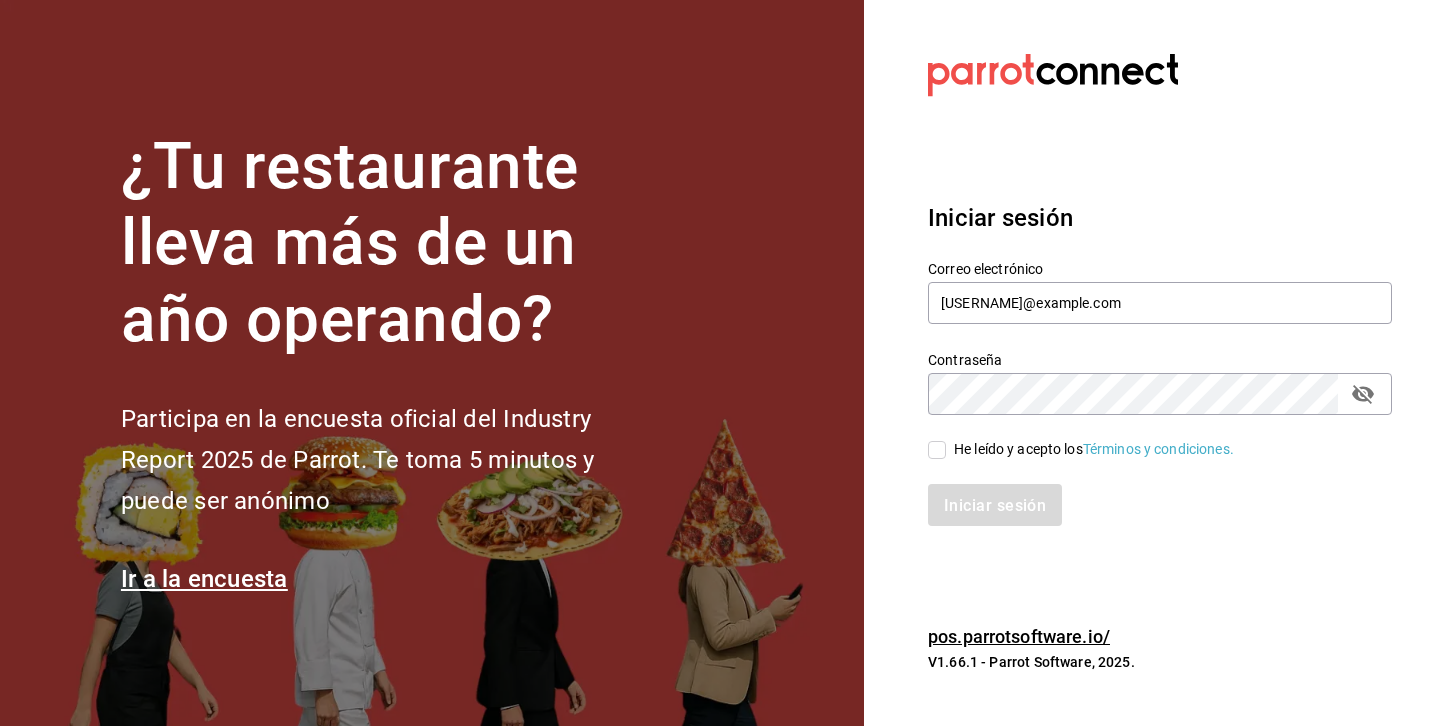 click on "He leído y acepto los  Términos y condiciones." at bounding box center (937, 450) 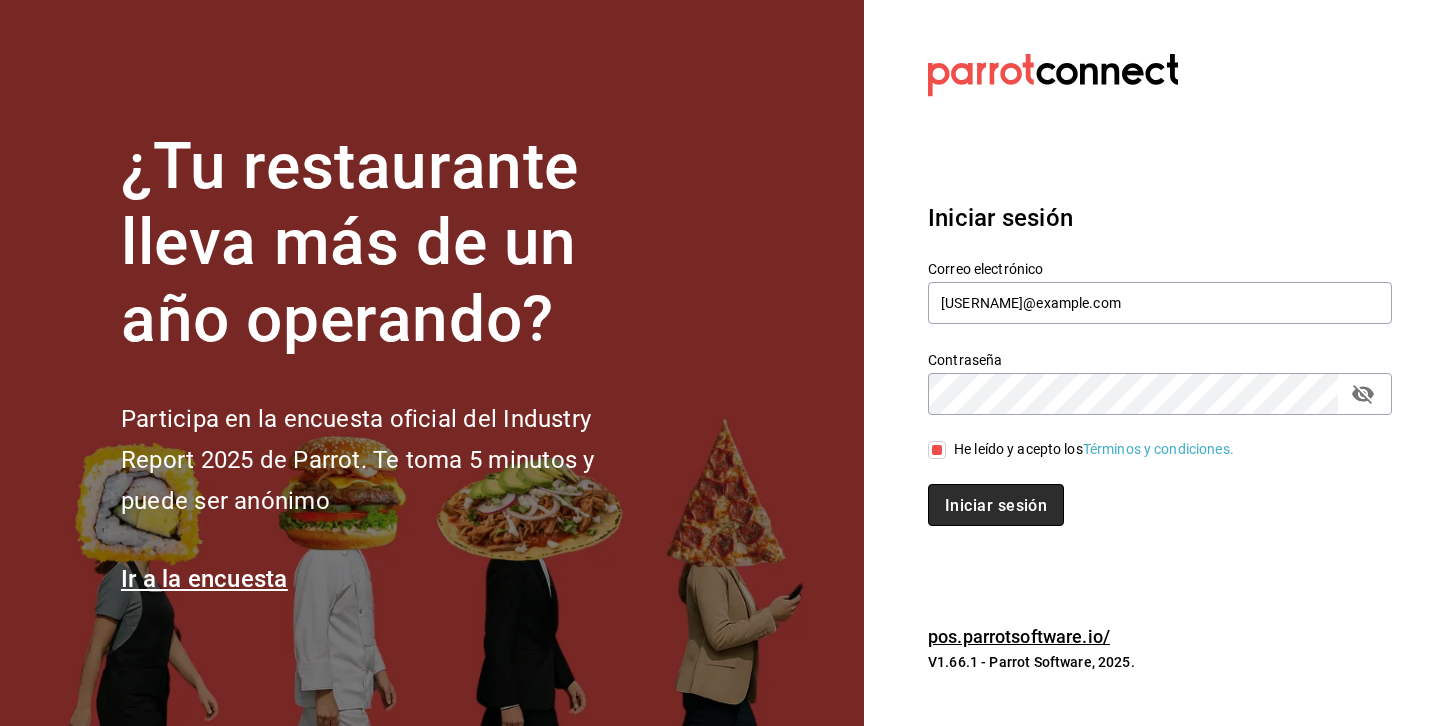 click on "Iniciar sesión" at bounding box center (996, 505) 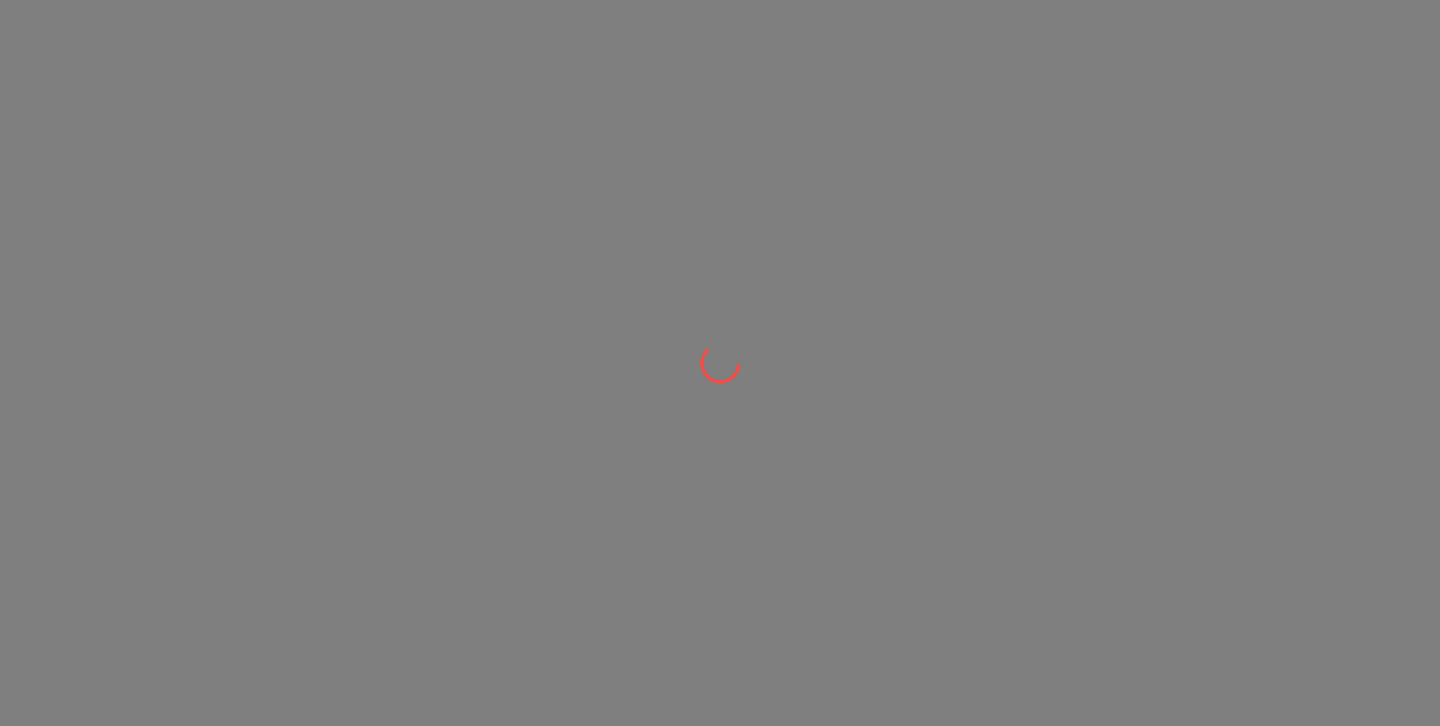 scroll, scrollTop: 0, scrollLeft: 0, axis: both 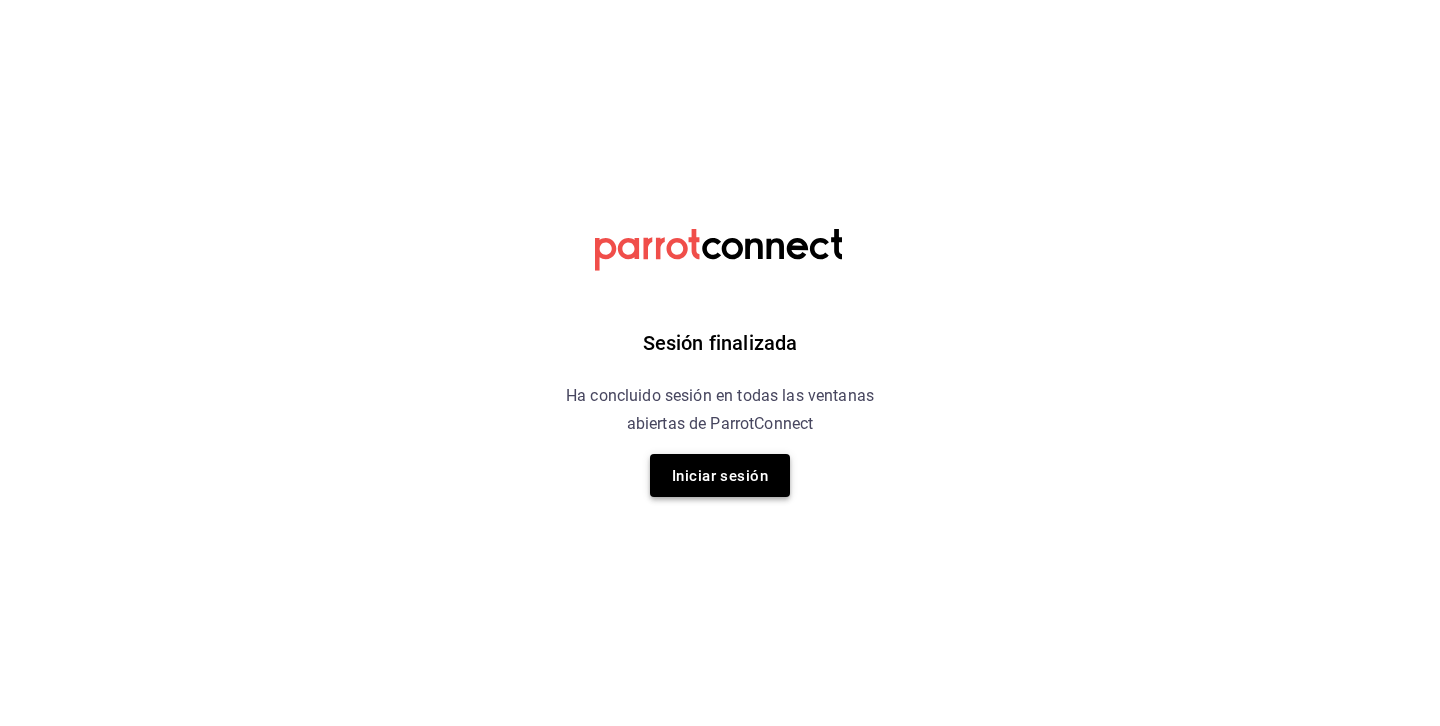click on "Iniciar sesión" at bounding box center [720, 475] 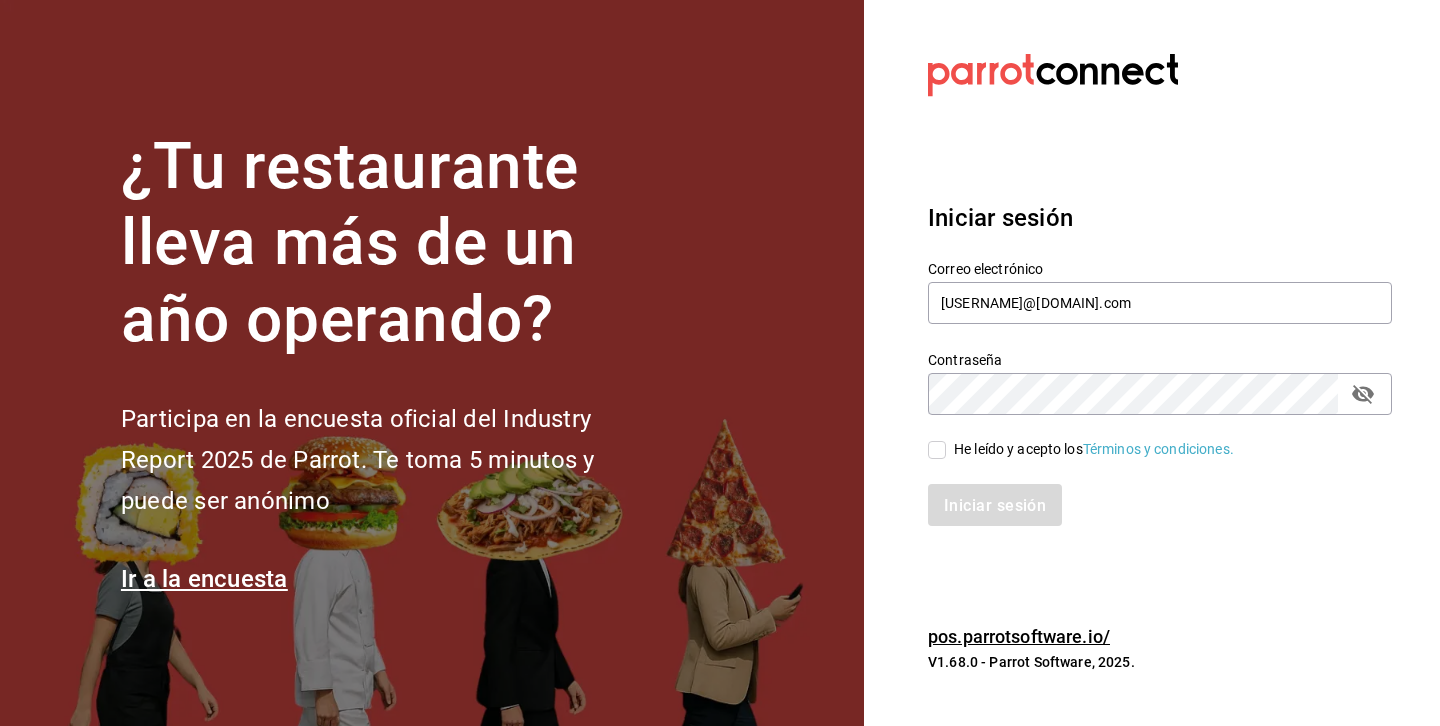 click on "He leído y acepto los  Términos y condiciones." at bounding box center (937, 450) 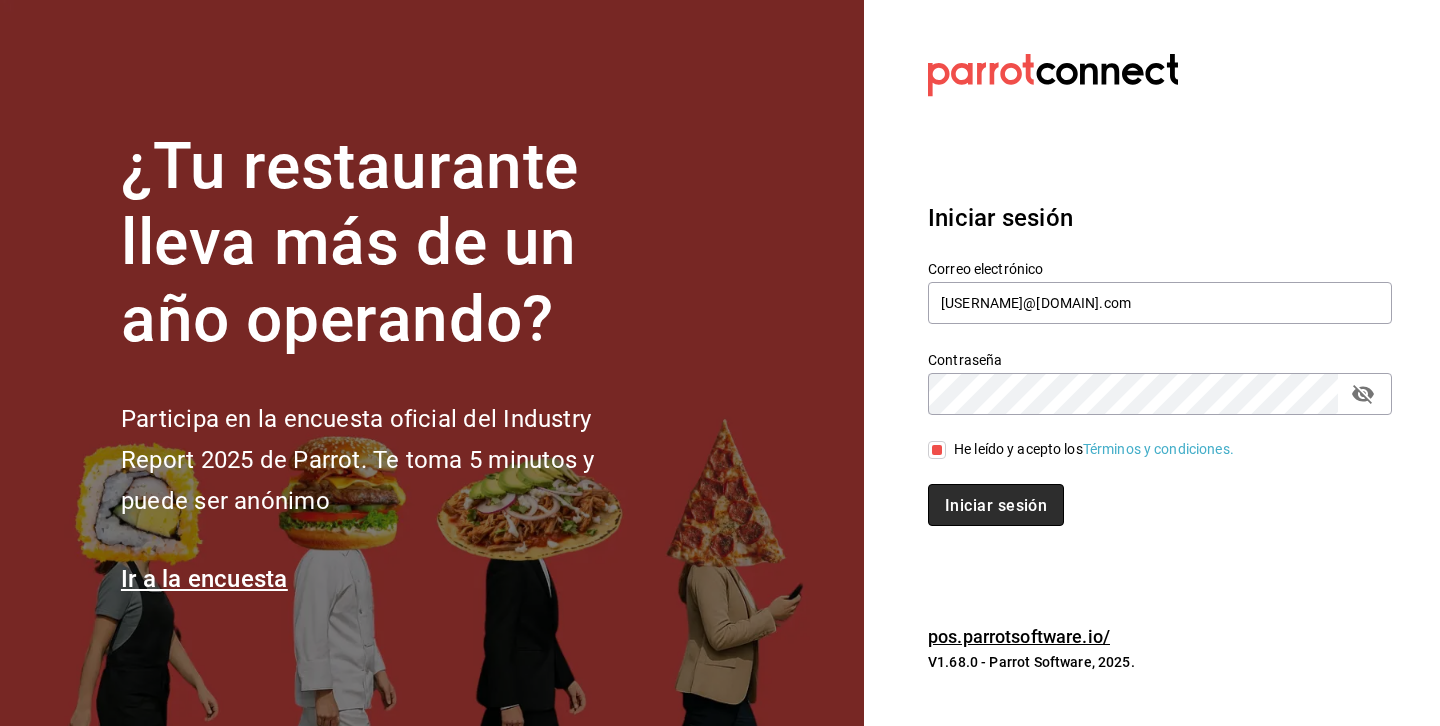 click on "Iniciar sesión" at bounding box center (996, 505) 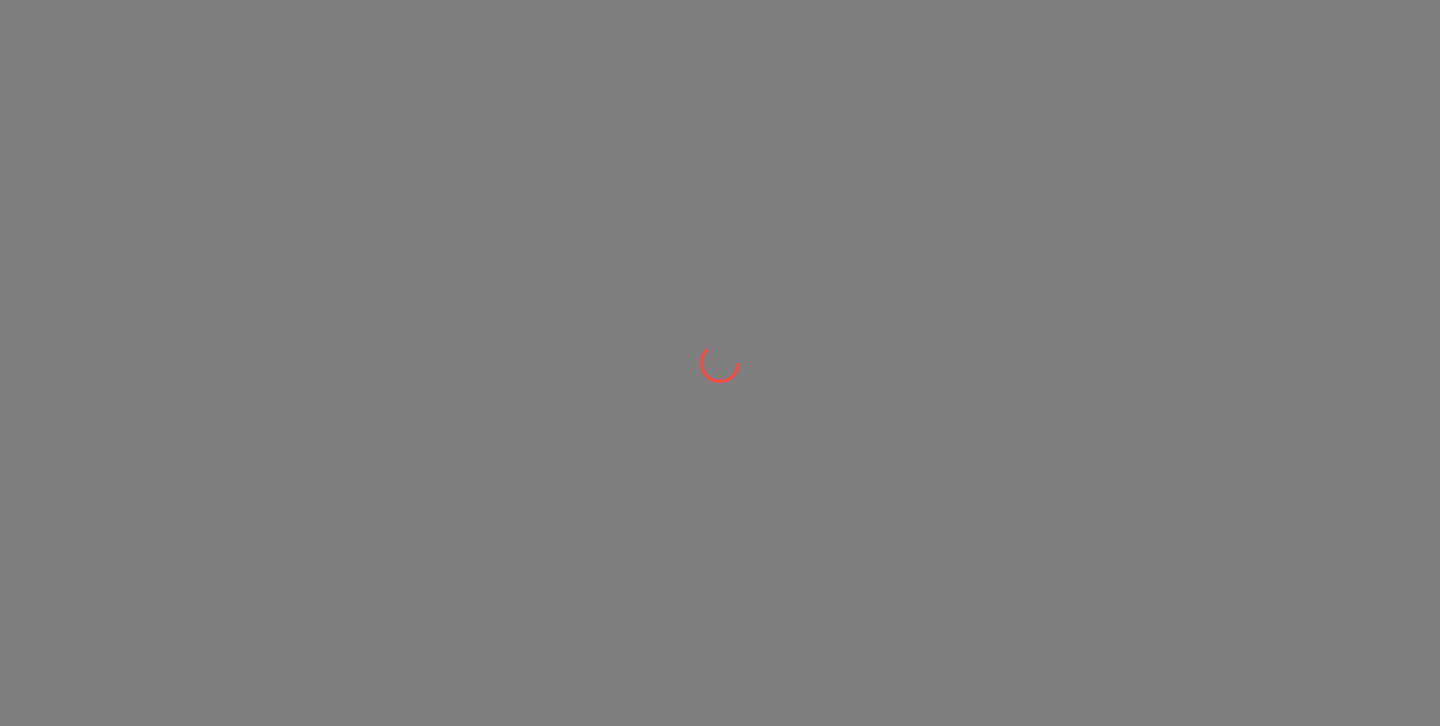 scroll, scrollTop: 0, scrollLeft: 0, axis: both 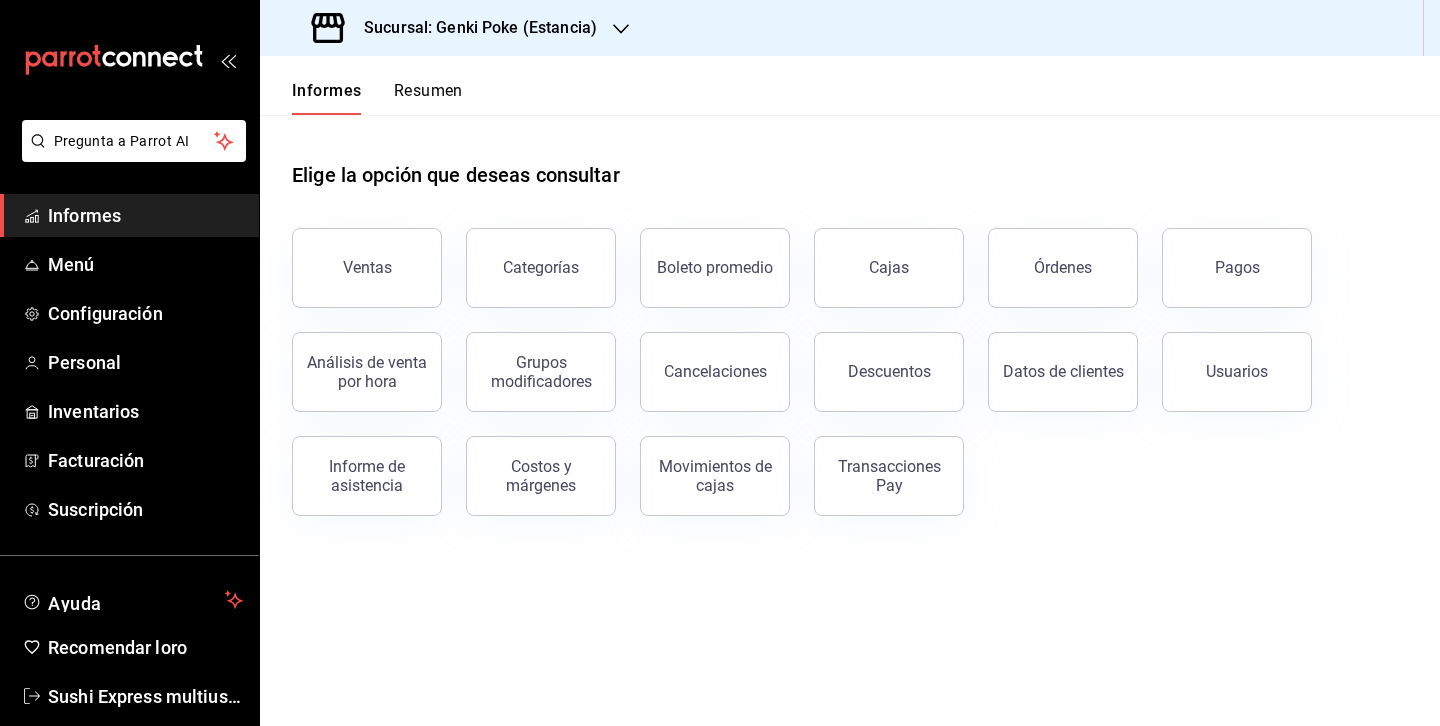click on "Sucursal: Genki Poke (Estancia)" at bounding box center [456, 28] 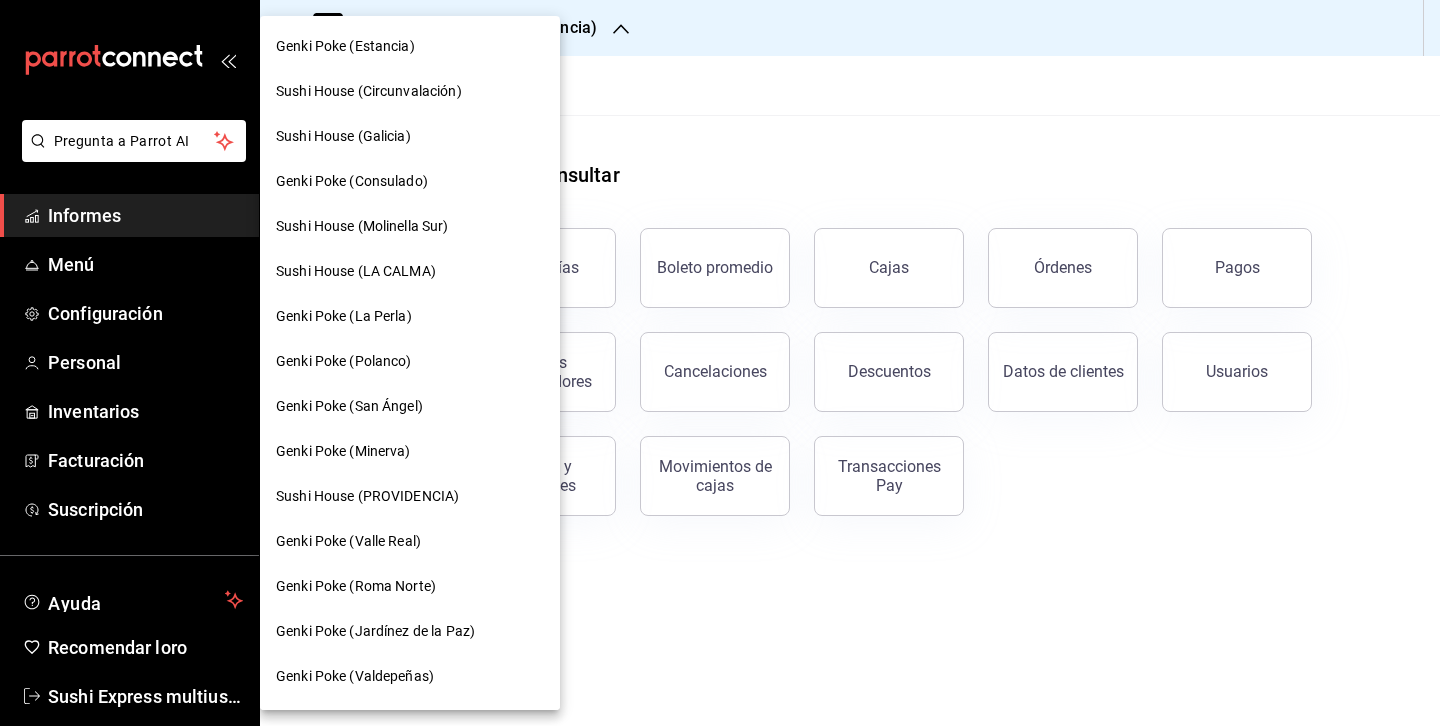 click on "Sushi House (Circunvalación)" at bounding box center [369, 91] 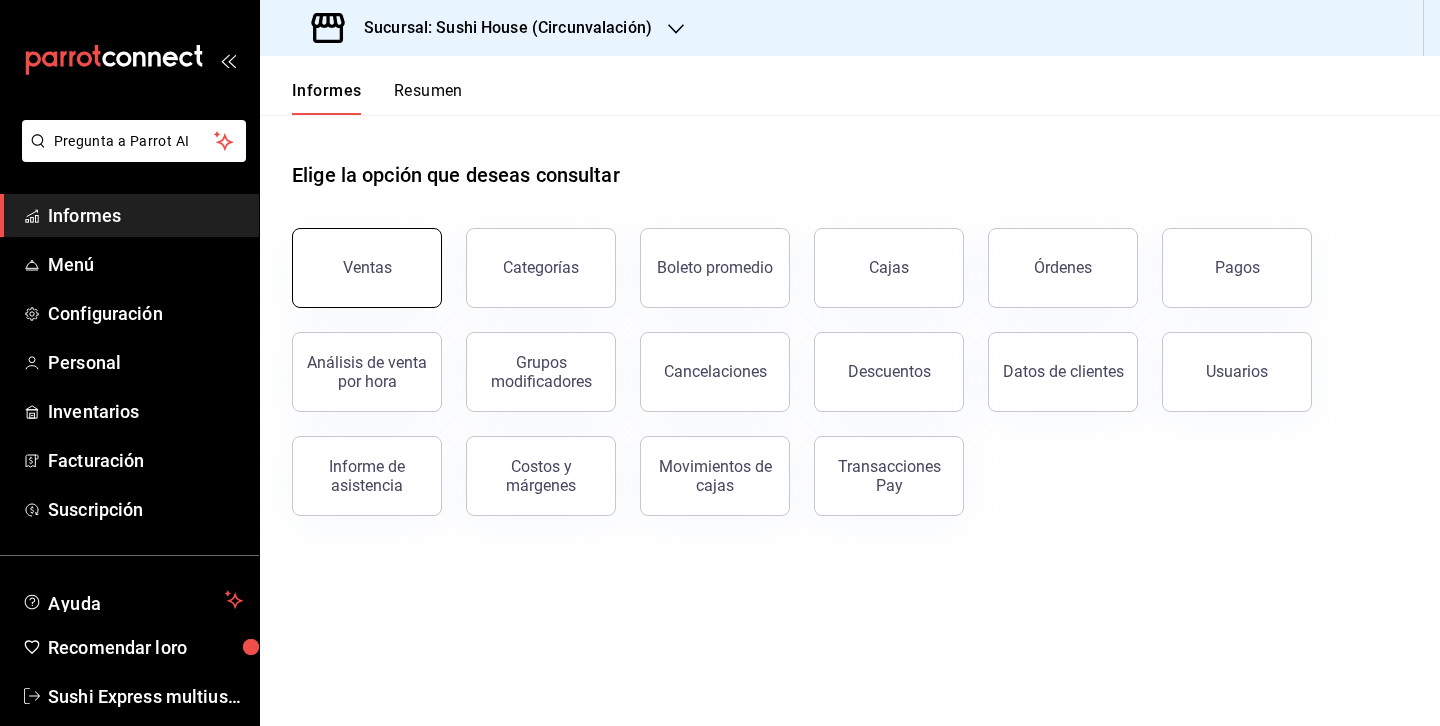 click on "Ventas" at bounding box center [367, 268] 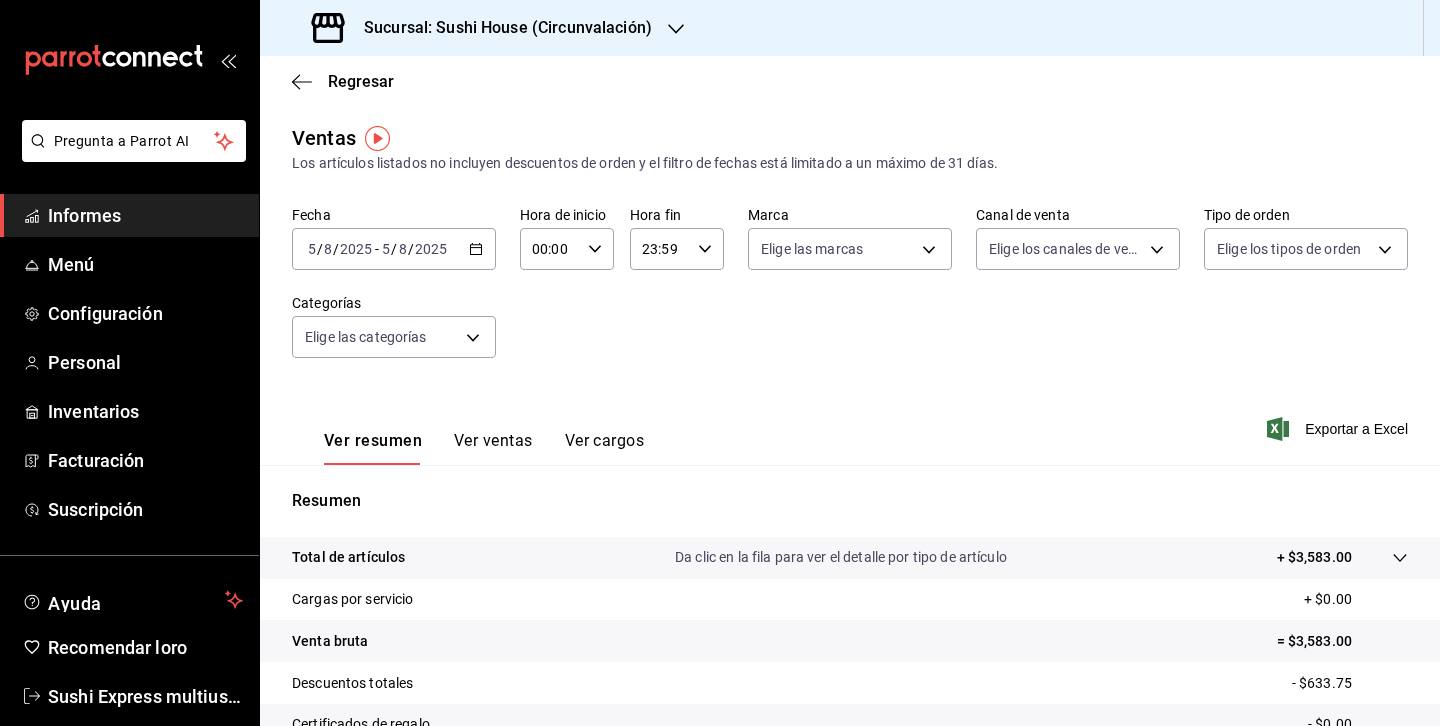click on "2025-08-05 5 / 8 / 2025 - 2025-08-05 5 / 8 / 2025" at bounding box center (394, 249) 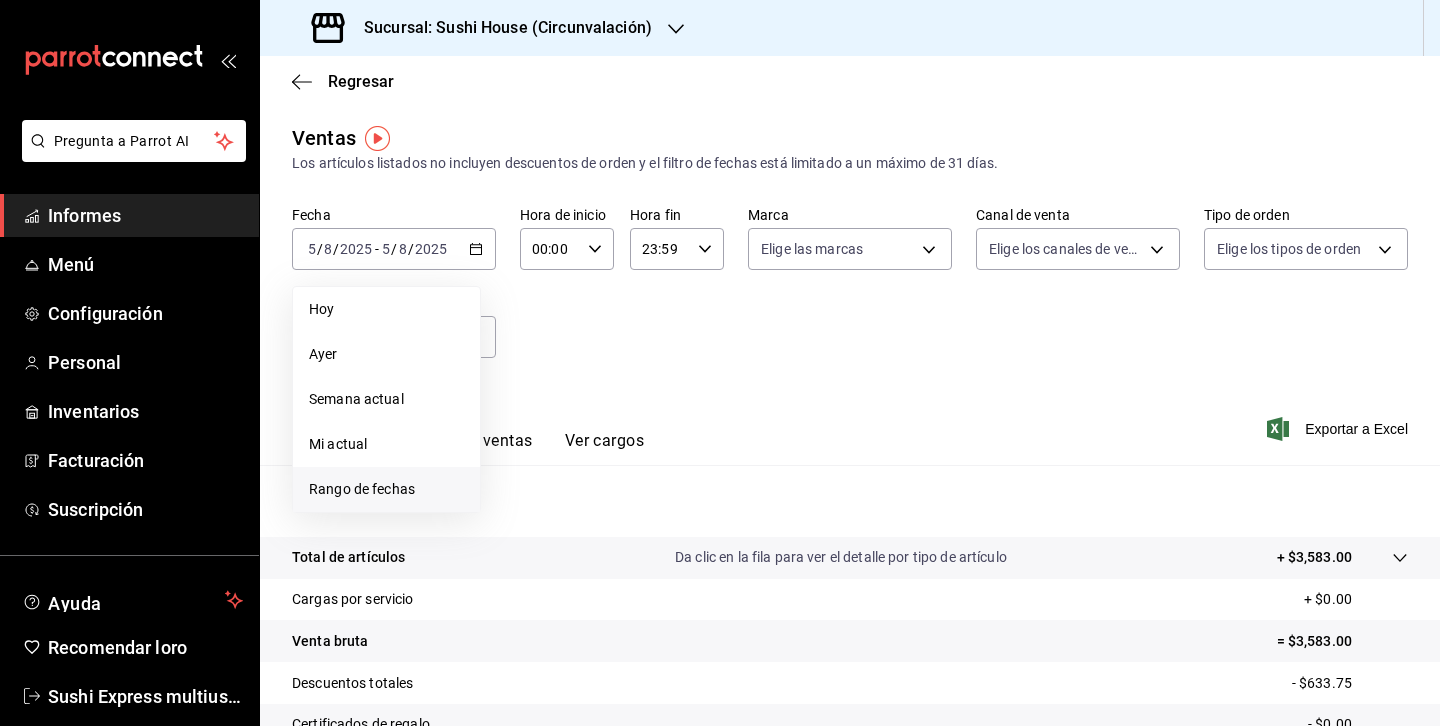 click on "Rango de fechas" at bounding box center [362, 489] 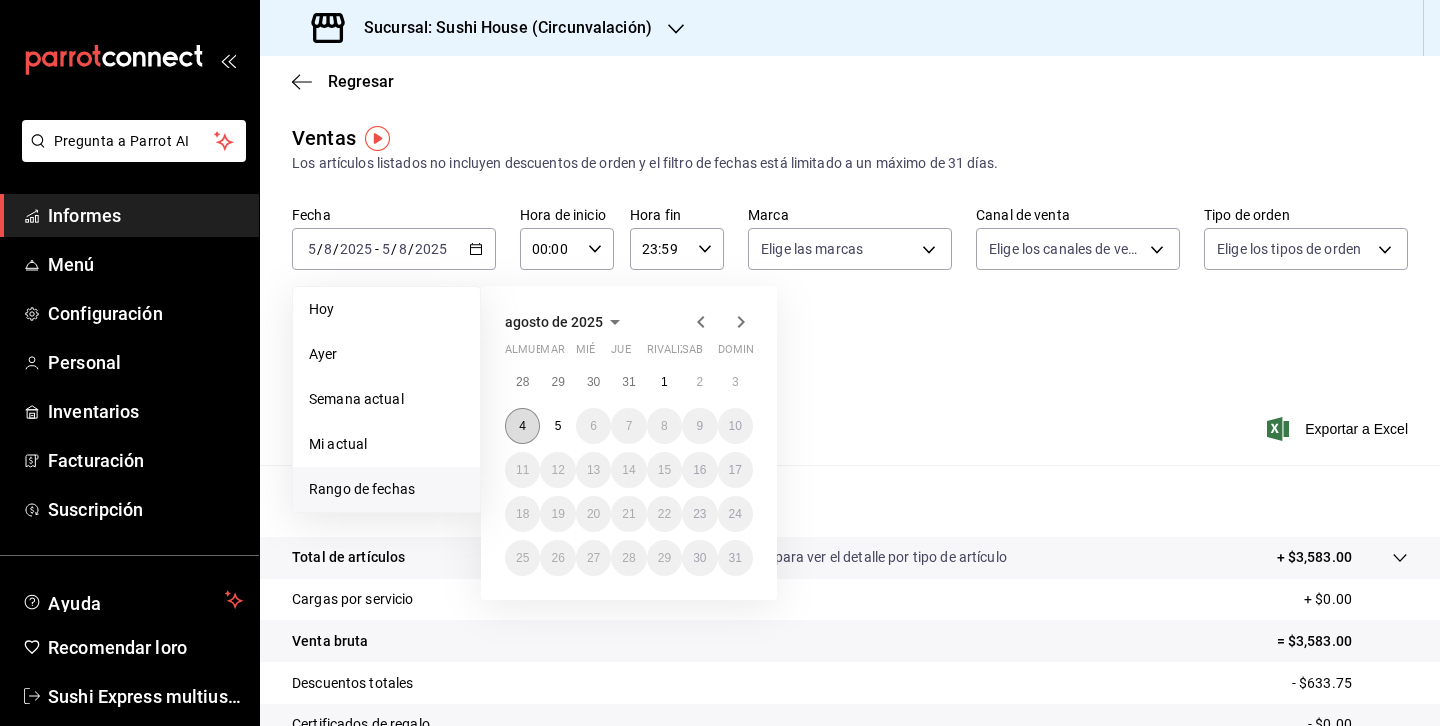 click on "4" at bounding box center (522, 426) 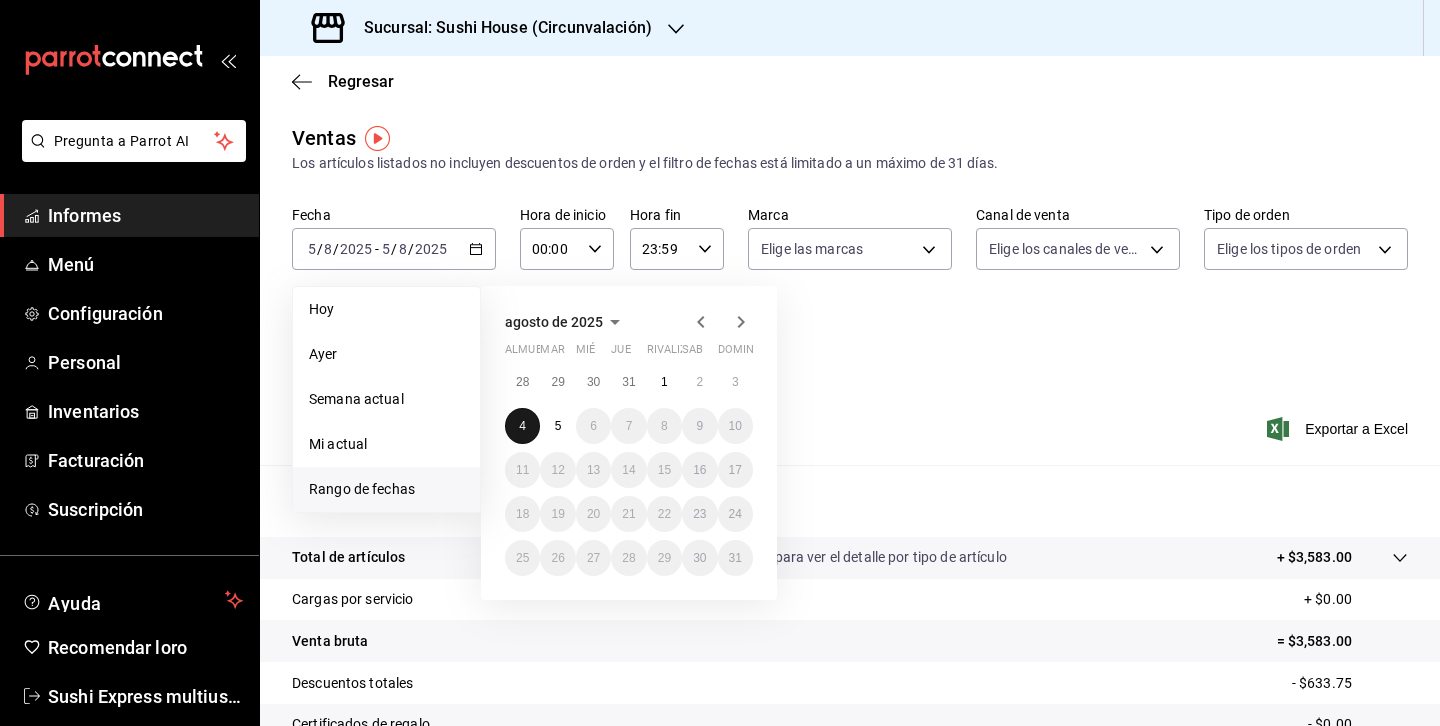 click on "4" at bounding box center (522, 426) 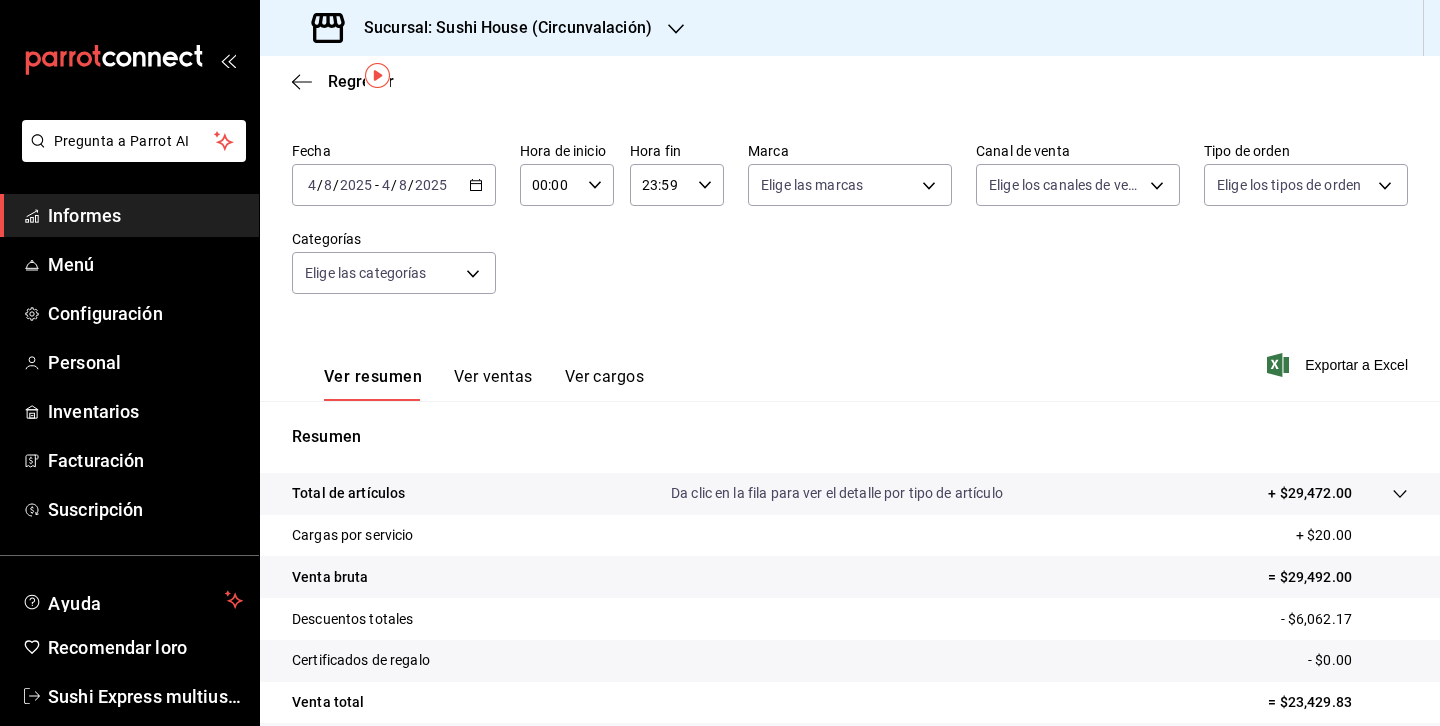 scroll, scrollTop: 63, scrollLeft: 0, axis: vertical 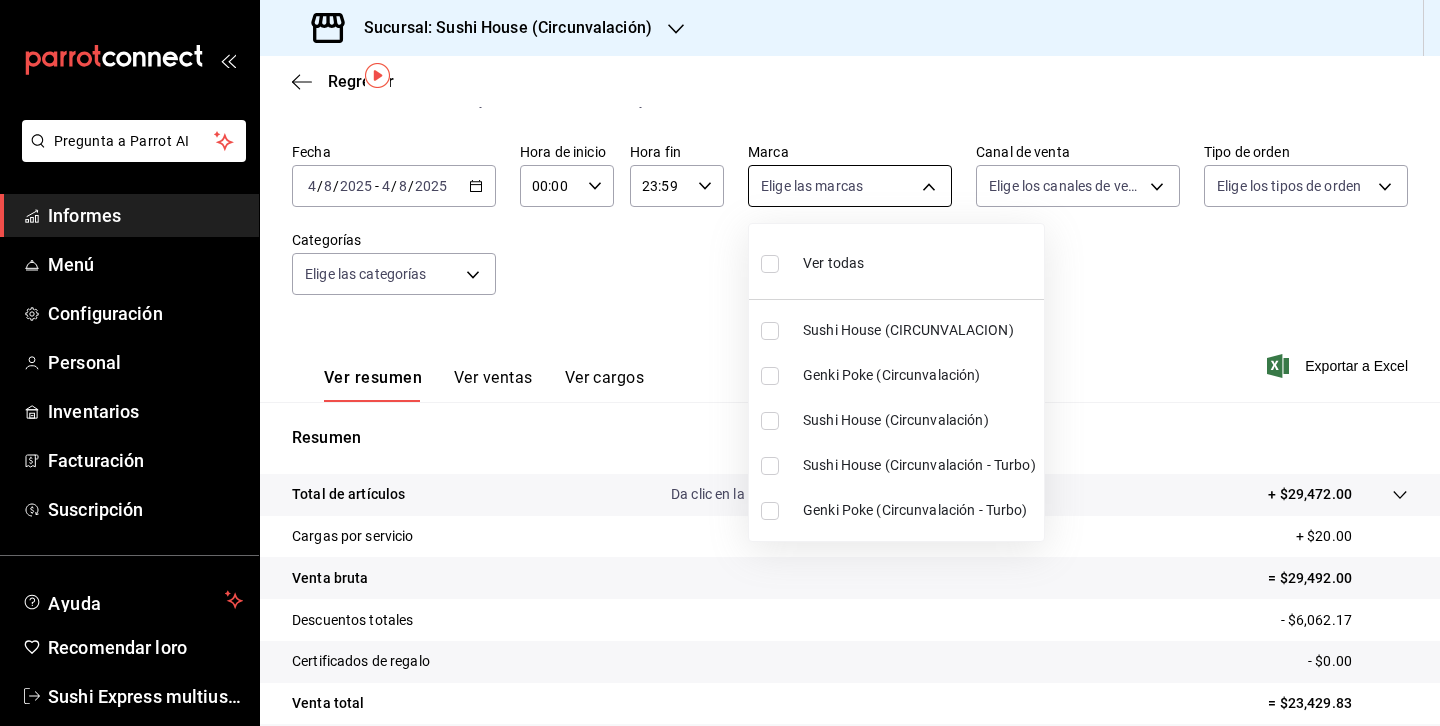 click on "Pregunta a Parrot AI Informes   Menú   Configuración   Personal   Inventarios   Facturación   Suscripción   Ayuda Recomendar loro   Sushi Express multiusuario   Sugerir nueva función   Sucursal: Sushi House ([CITY]) Regresar Ventas Los artículos listados no incluyen descuentos de orden y el filtro de fechas está limitado a un máximo de 31 días. Fecha [DATE] [DATE] - [DATE] [DATE] Hora de inicio 00:00 Hora de inicio Hora fin 23:59 Hora fin Marca Elige las marcas Canal de venta Elige los canales de venta Tipo de orden Elige los tipos de orden Categorías Elige las categorías Ver resumen Ver ventas Ver cargos Exportar a Excel Resumen Total de artículos Da clic en la fila para ver el detalle por tipo de artículo + $29,472.00 Cargas por servicio + $20.00 Venta bruta = $29,492.00 Descuentos totales - $6,062.17 Certificados de regalo - $0.00 Venta total = $23,429.83 Impuestos - $3,231.70 Venta neta = $20,198.13 Texto original Valora esta traducción Ver video tutorial   Menú" at bounding box center (720, 363) 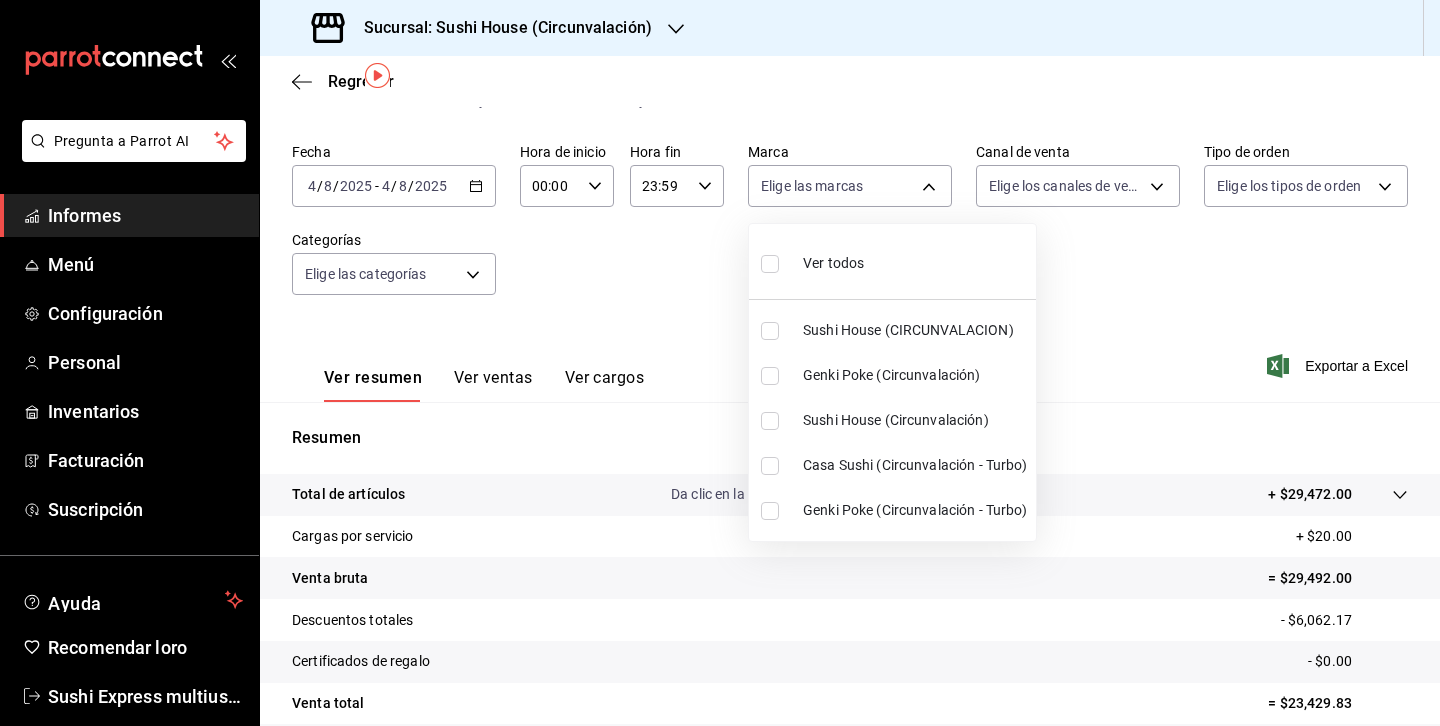 click at bounding box center (770, 331) 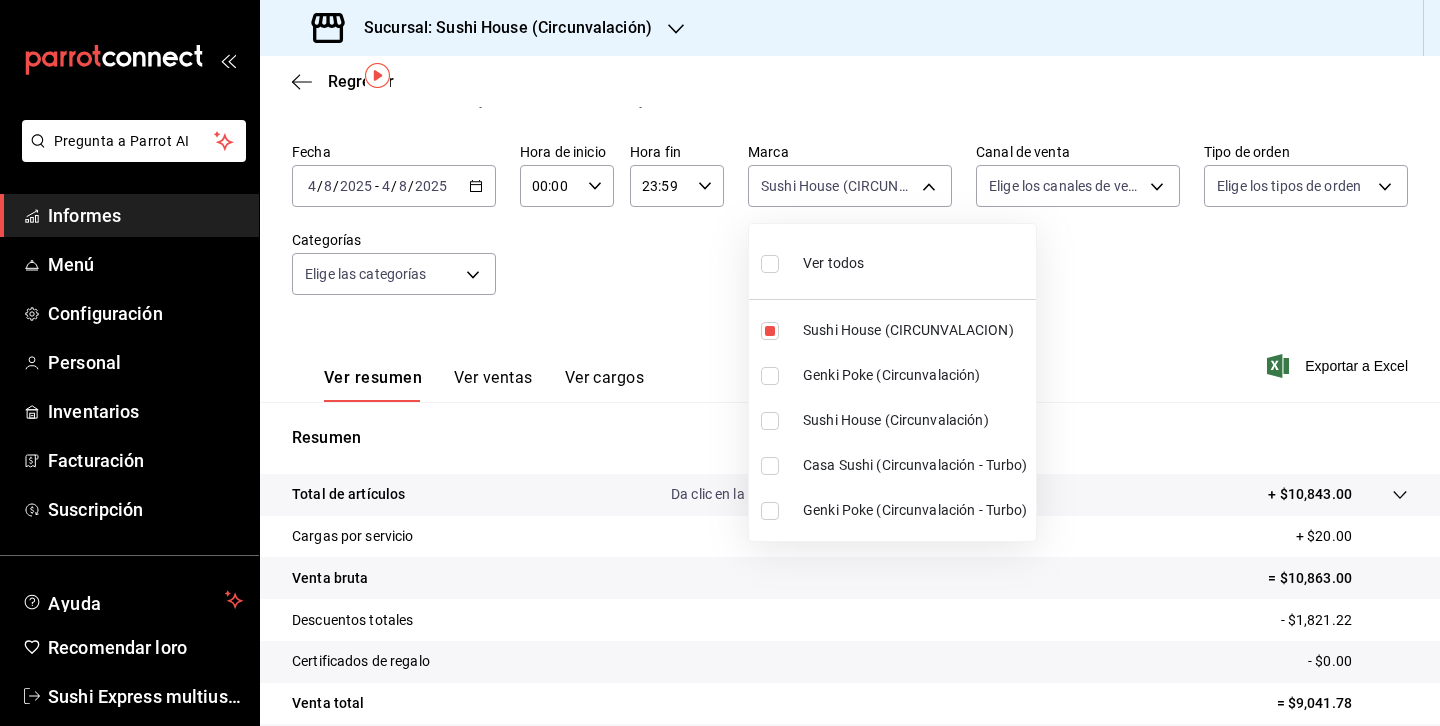 click at bounding box center (770, 421) 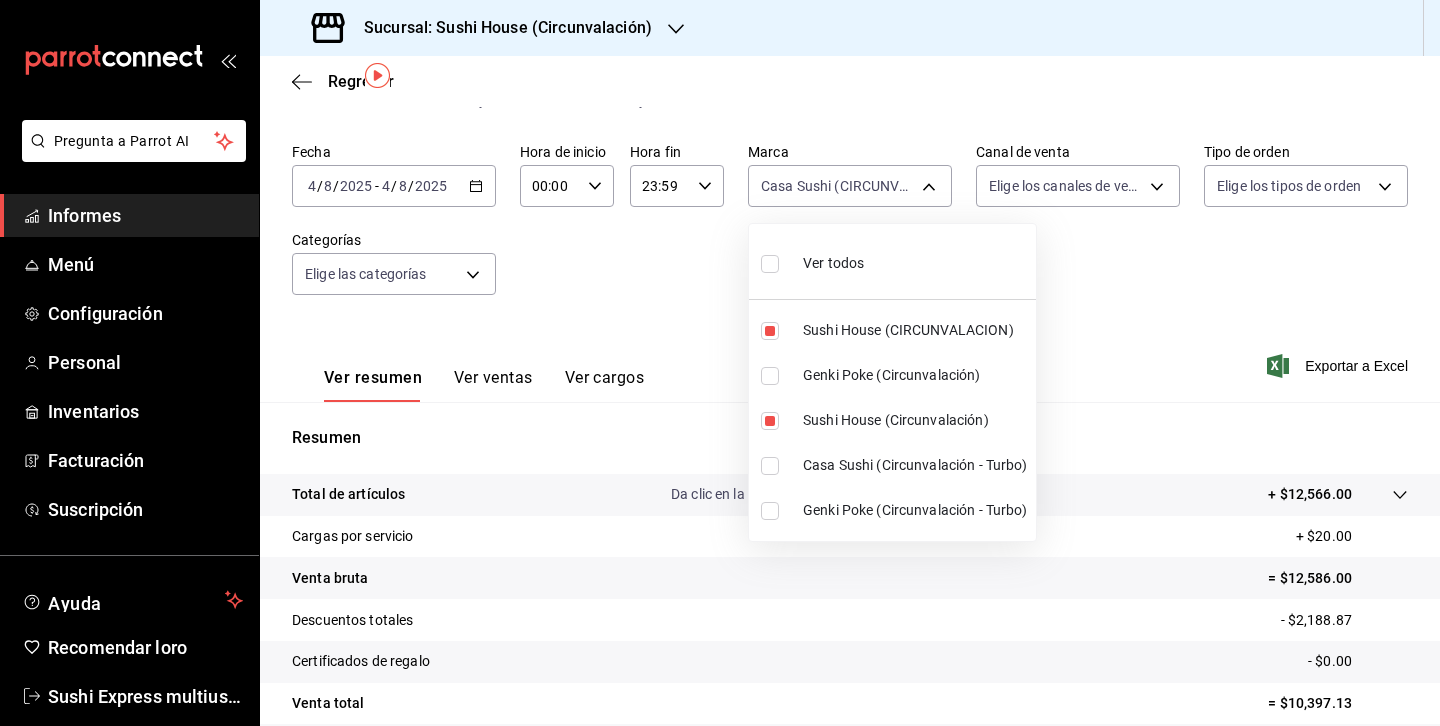 click at bounding box center (770, 466) 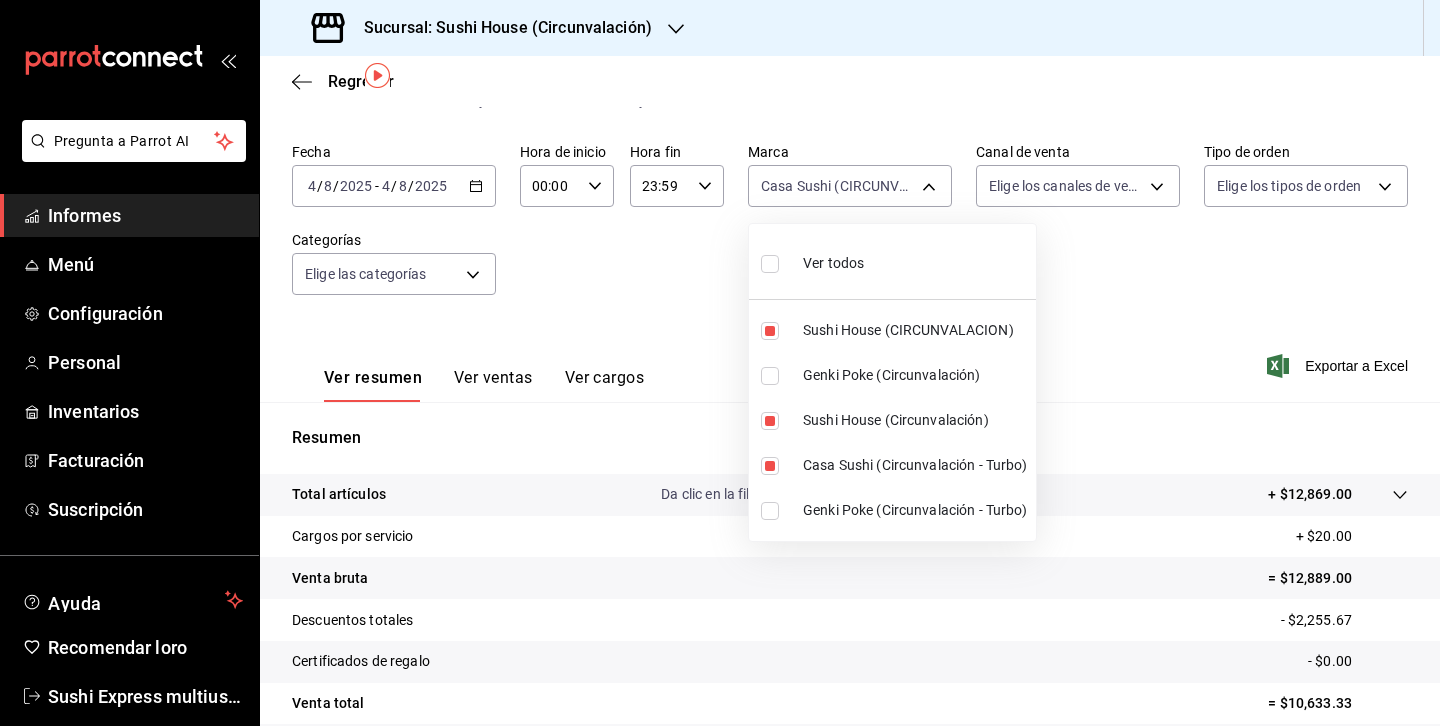 click at bounding box center [720, 363] 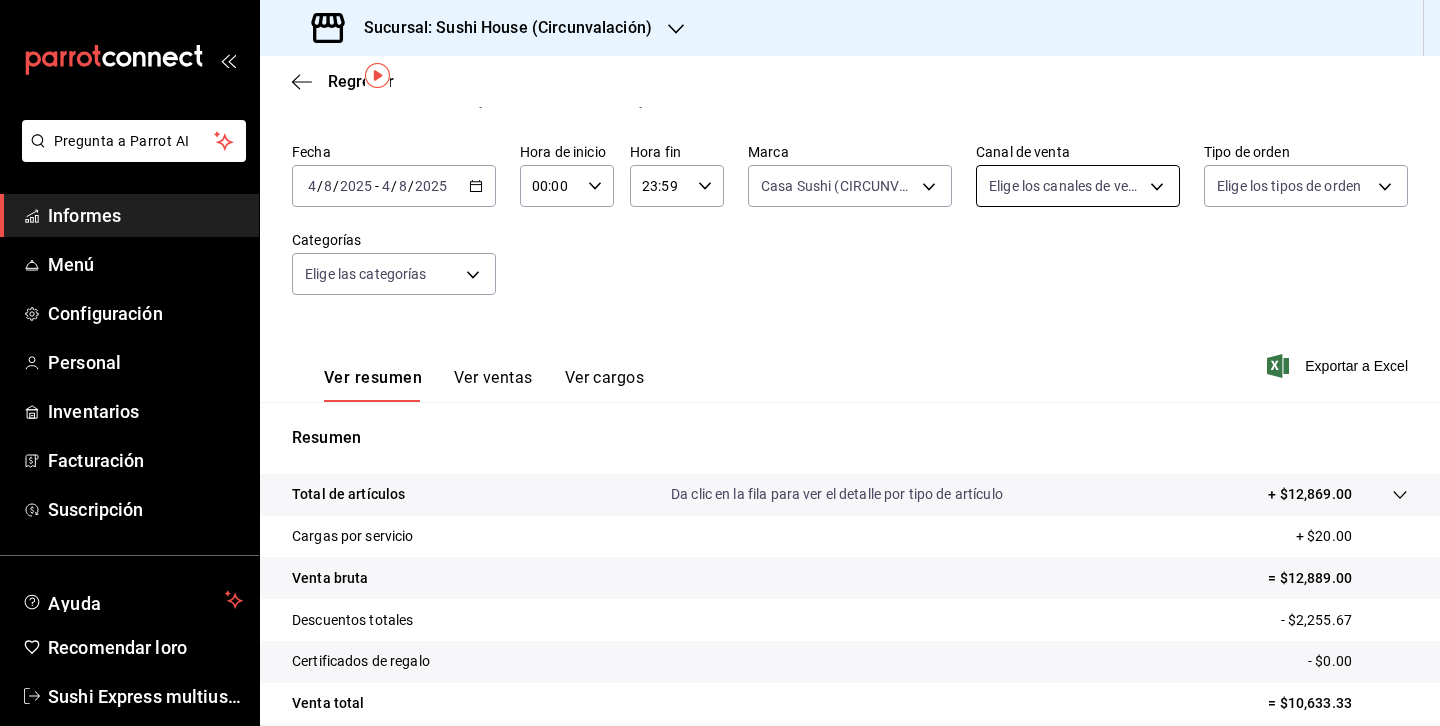 click on "Pregunta a Parrot AI Informes   Menú   Configuración   Personal   Inventarios   Facturación   Suscripción   Ayuda Recomendar loro   Sushi Express multiusuario   Sugerir nueva función   Sucursal: Sushi House ([CITY]) Regresar Ventas Los artículos listados no incluyen descuentos de orden y el filtro de fechas está limitado a un máximo de 31 días. Fecha [DATE] [DATE] - [DATE] [DATE] Hora de inicio 00:00 Hora de inicio Hora fin 23:59 Hora fin Marca Casa Sushi ([CITY]), Casa Sushi ([CITY]), Casa Sushi ([CITY] - Turbo) [UUID],[UUID],[UUID] Canal de venta Elige los canales de venta Tipo de orden Elige los tipos de orden Categorías Elige las categorías Ver resumen Ver ventas Ver cargos Exportar a Excel Resumen Total de artículos Da clic en la fila para ver el detalle por tipo de artículo + $12,869.00 Cargas por servicio + $20.00 Venta bruta = $12,889.00 - $0.00" at bounding box center (720, 363) 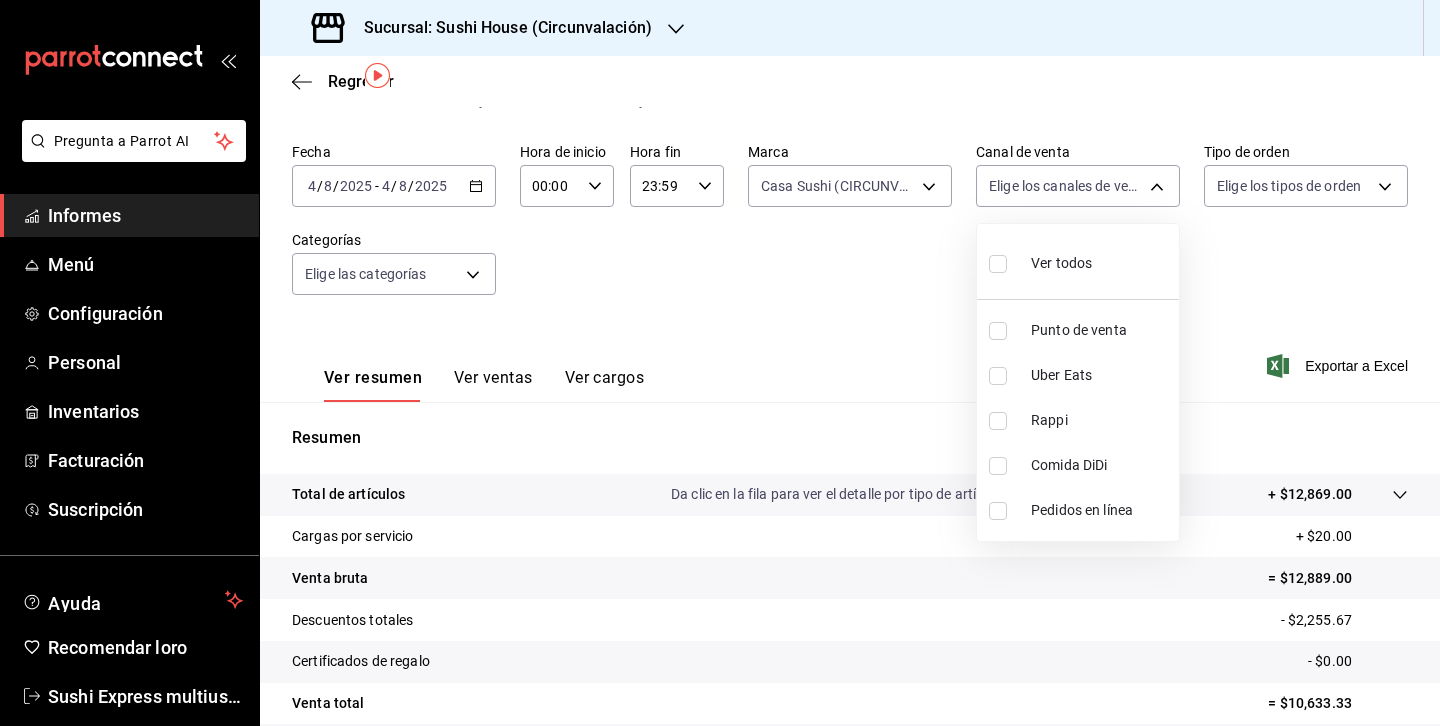 click at bounding box center [998, 421] 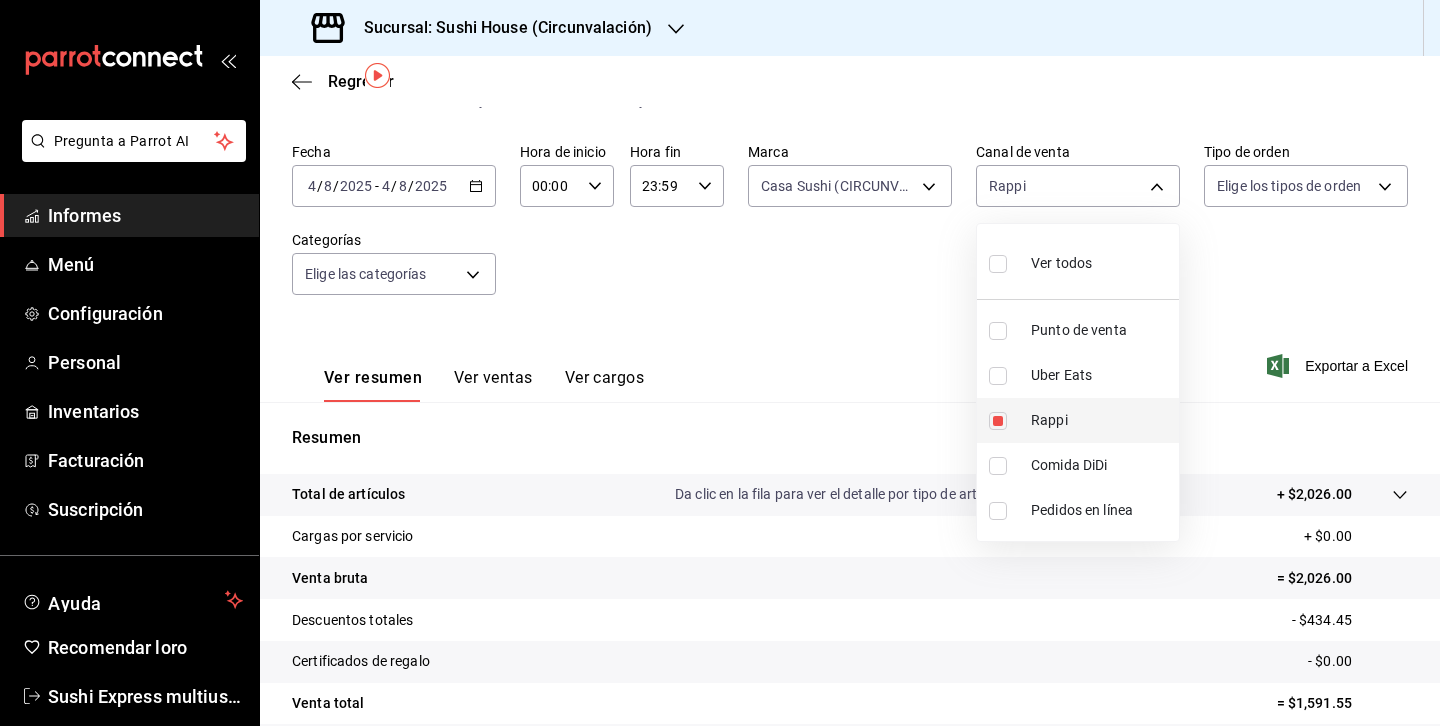 click at bounding box center (998, 421) 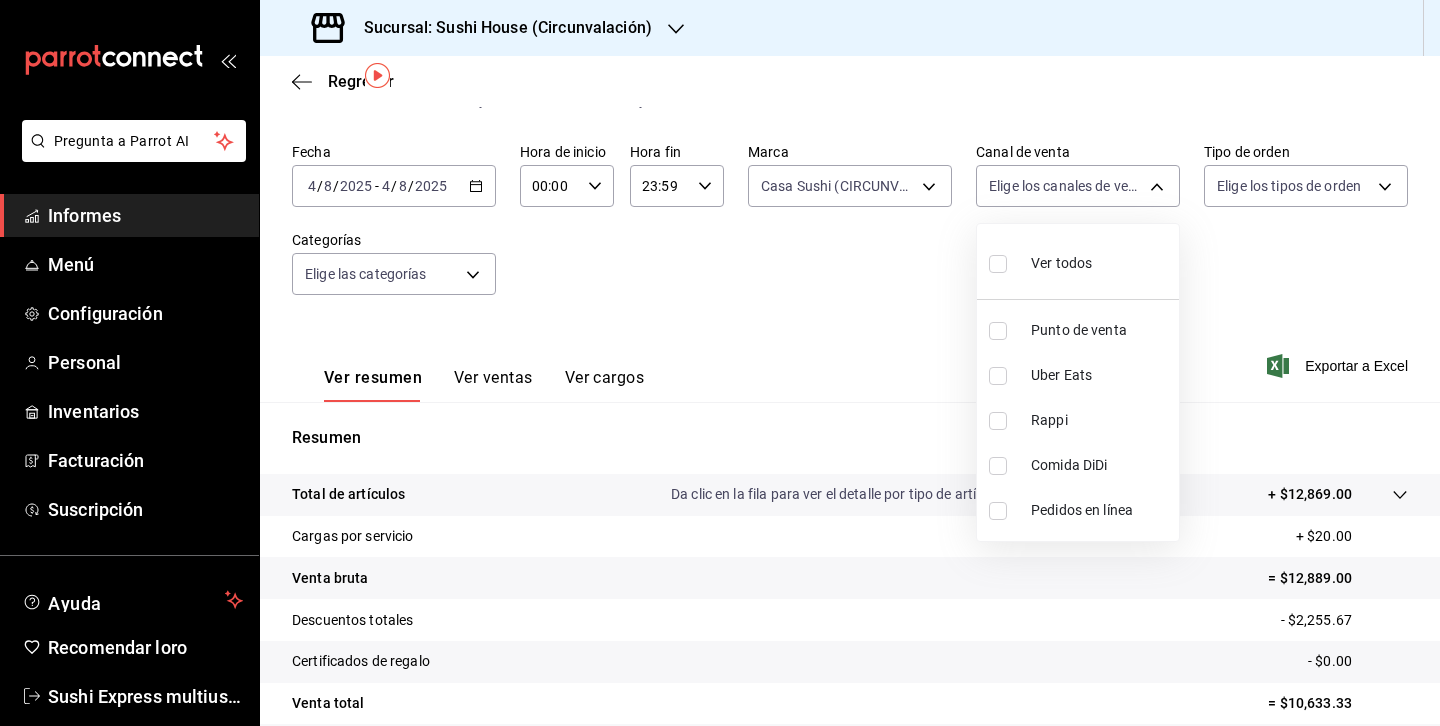 click at bounding box center [998, 466] 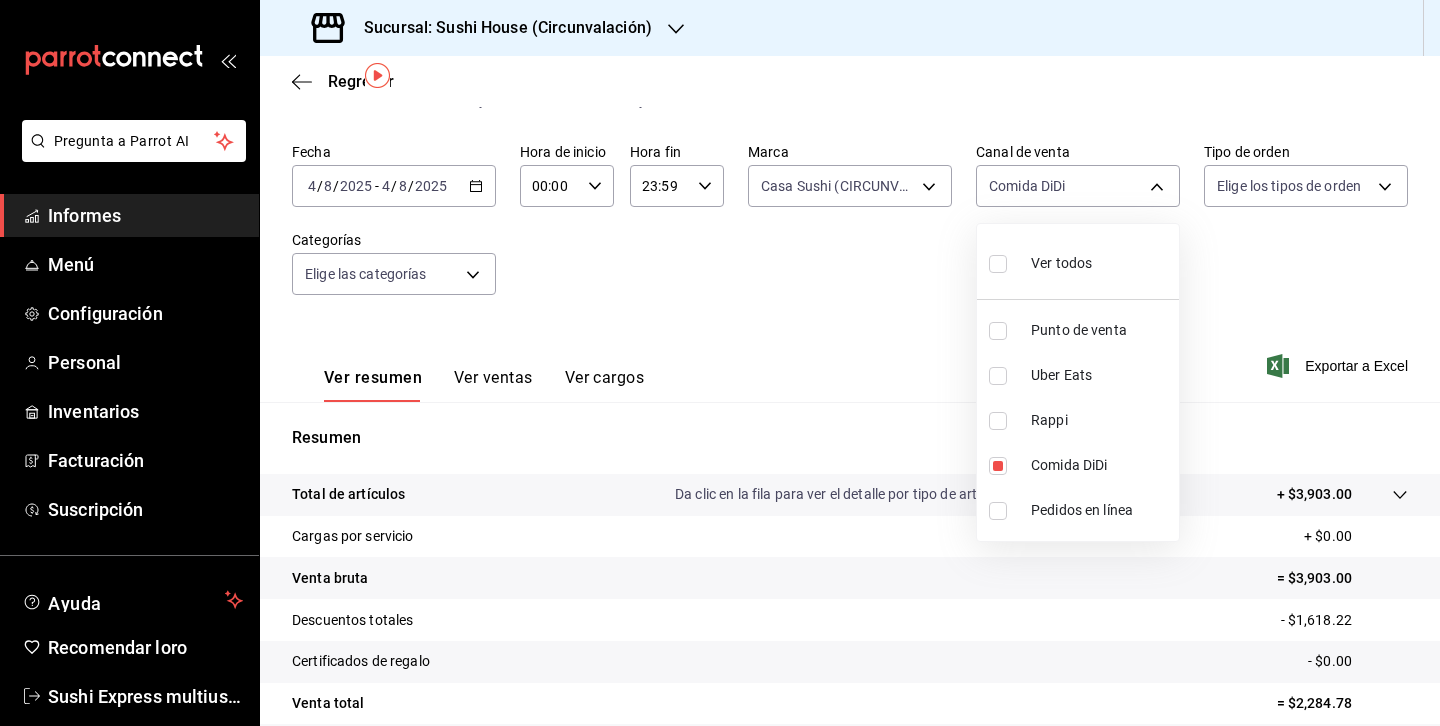 click at bounding box center (720, 363) 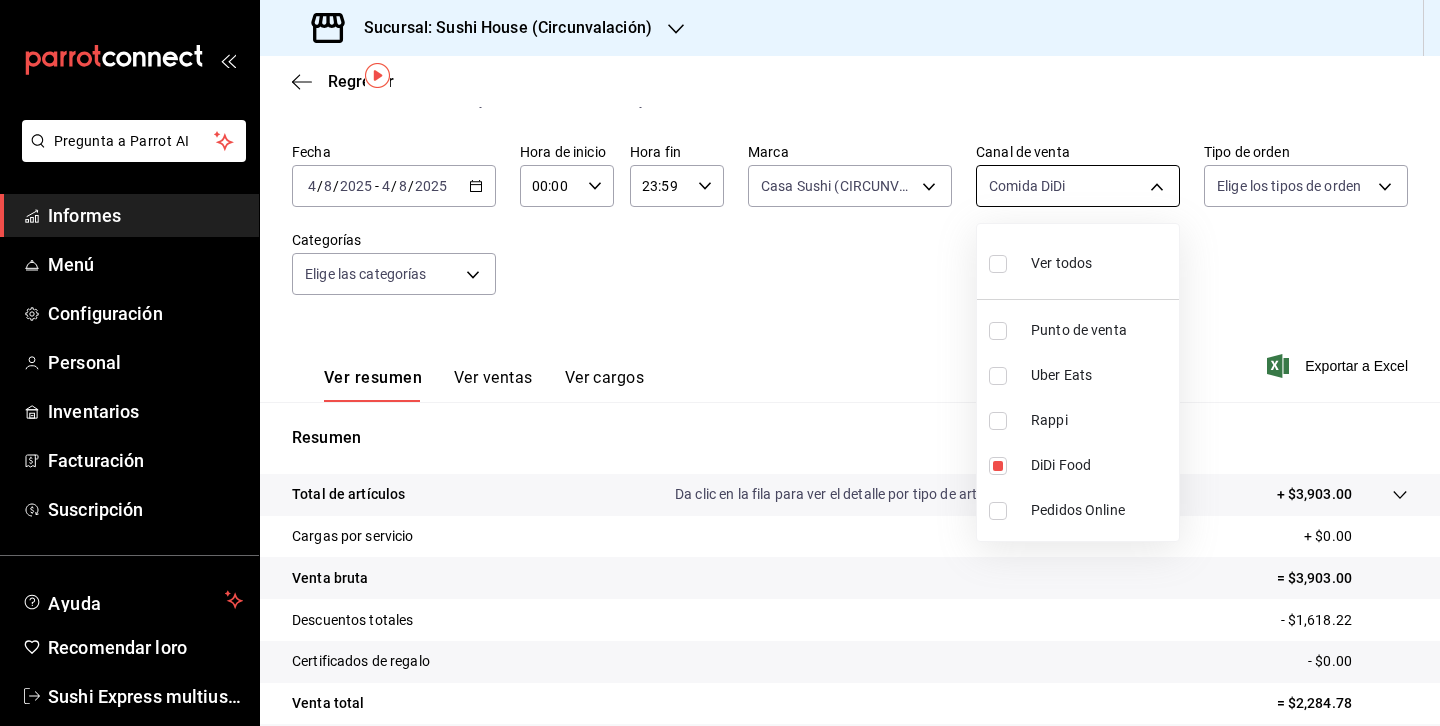 click on "Pregunta a Parrot AI Informes   Menú   Configuración   Personal   Inventarios   Facturación   Suscripción   Ayuda Recomendar loro   Sushi Express multiusuario   Sugerir nueva función   Sucursal: Sushi House ([CITY]) Regresar Ventas Los artículos listados no incluyen descuentos de orden y el filtro de fechas está limitado a un máximo de 31 días. Fecha [DATE] [DATE] - [DATE] [DATE] Hora de inicio 00:00 Hora de inicio Hora fin 23:59 Hora fin Marca Casa Sushi ([CITY]), Casa Sushi ([CITY]), Casa Sushi ([CITY] - Turbo) [UUID],[UUID],[UUID] Canal de venta Comida DiDi DIDI_FOOD Tipo de orden Elige los tipos de orden Categorías Elige las categorías Ver resumen Ver ventas Ver cargos Exportar a Excel Resumen Total de artículos Da clic en la fila para ver el detalle por tipo de artículo + $3,903.00 Cargas por servicio + $0.00 Venta bruta = $3,903.00 - $1,618.22" at bounding box center (720, 363) 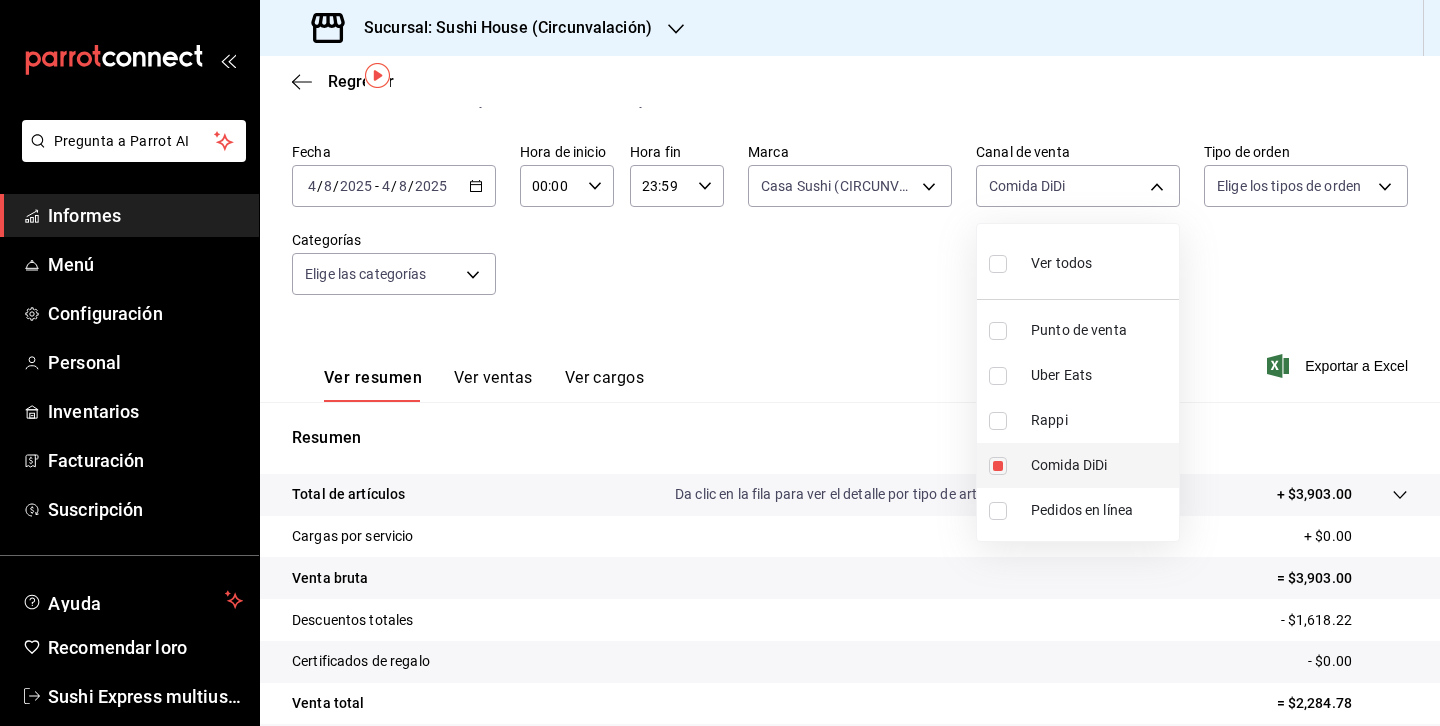 click at bounding box center (998, 466) 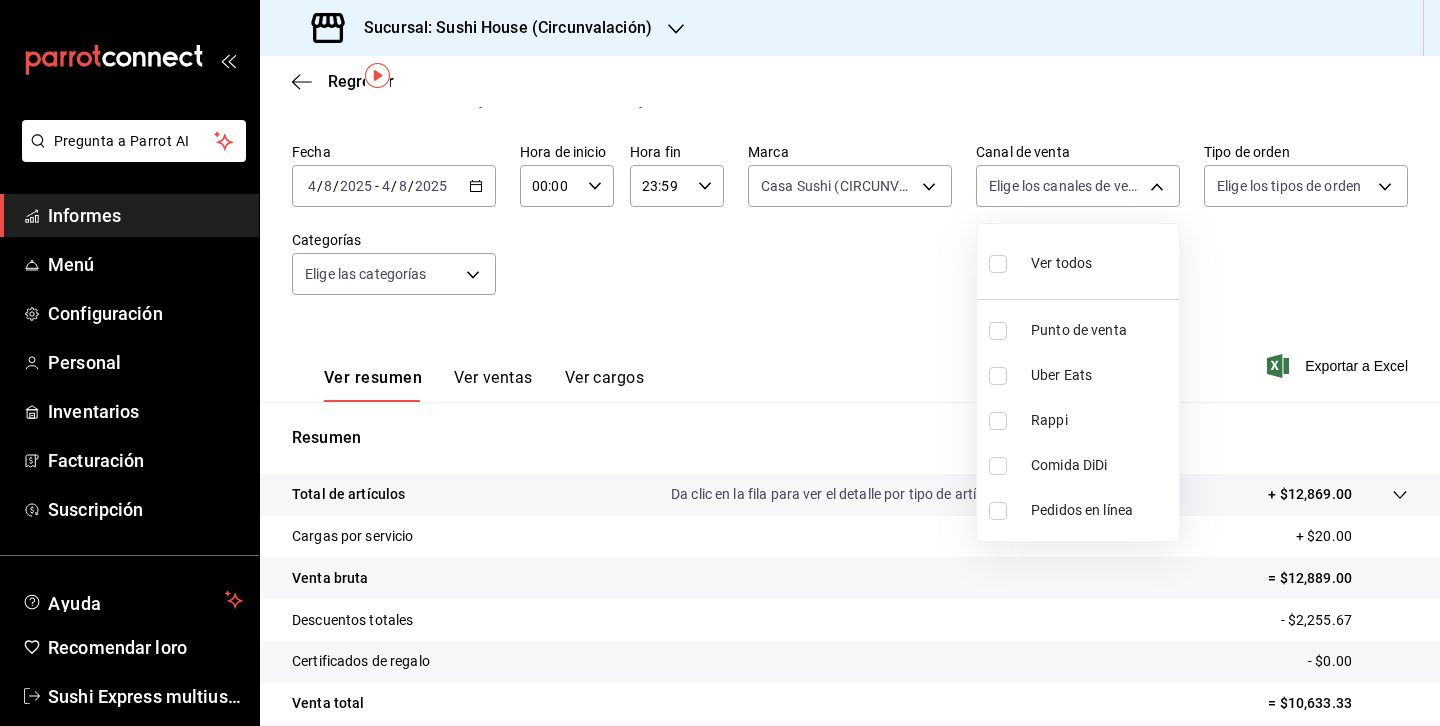 click at bounding box center (998, 376) 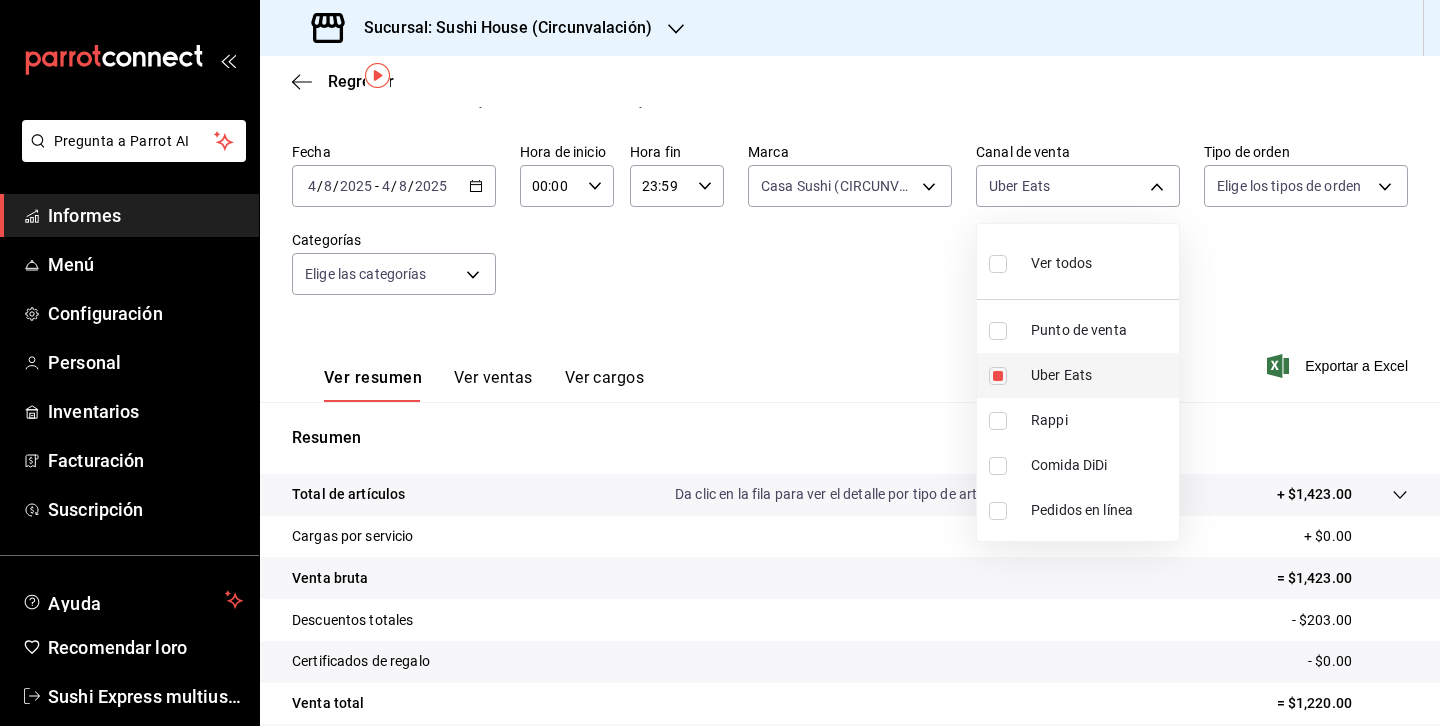 click at bounding box center [998, 376] 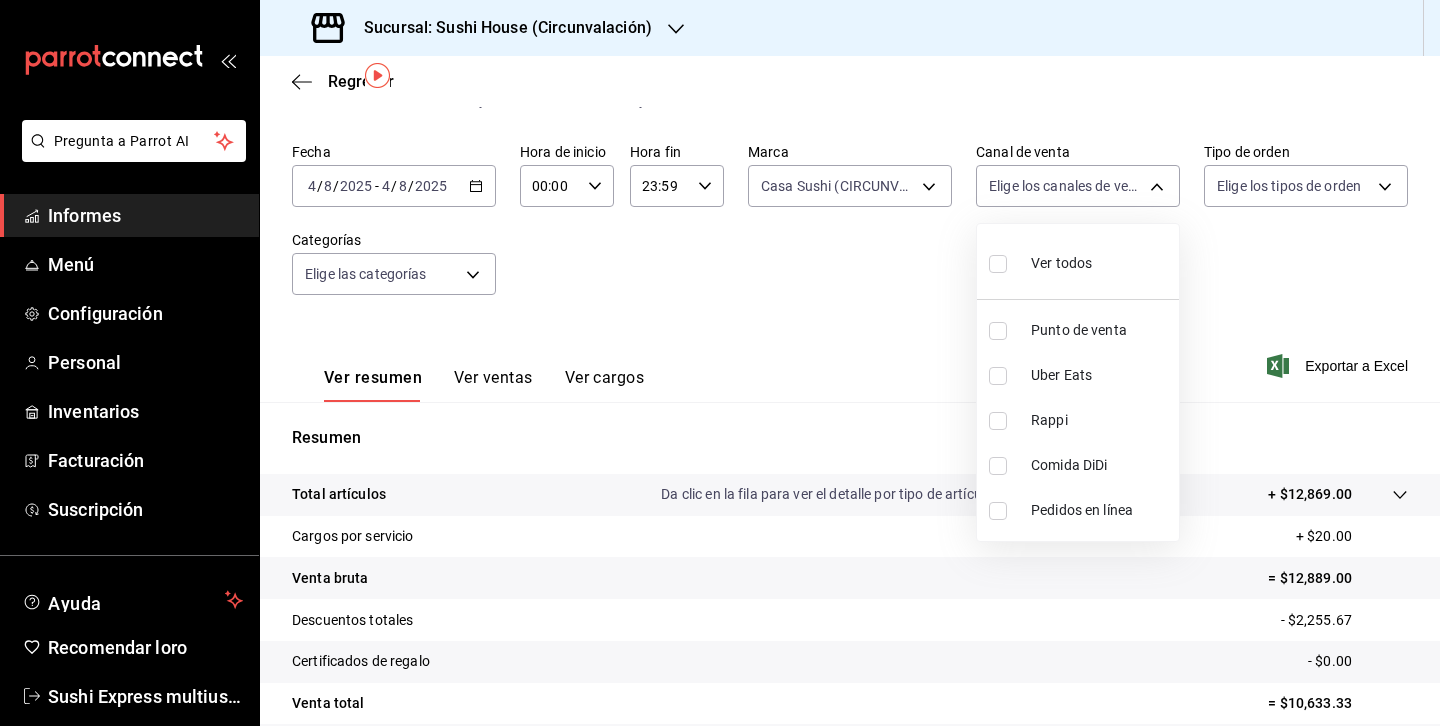 click at bounding box center (720, 363) 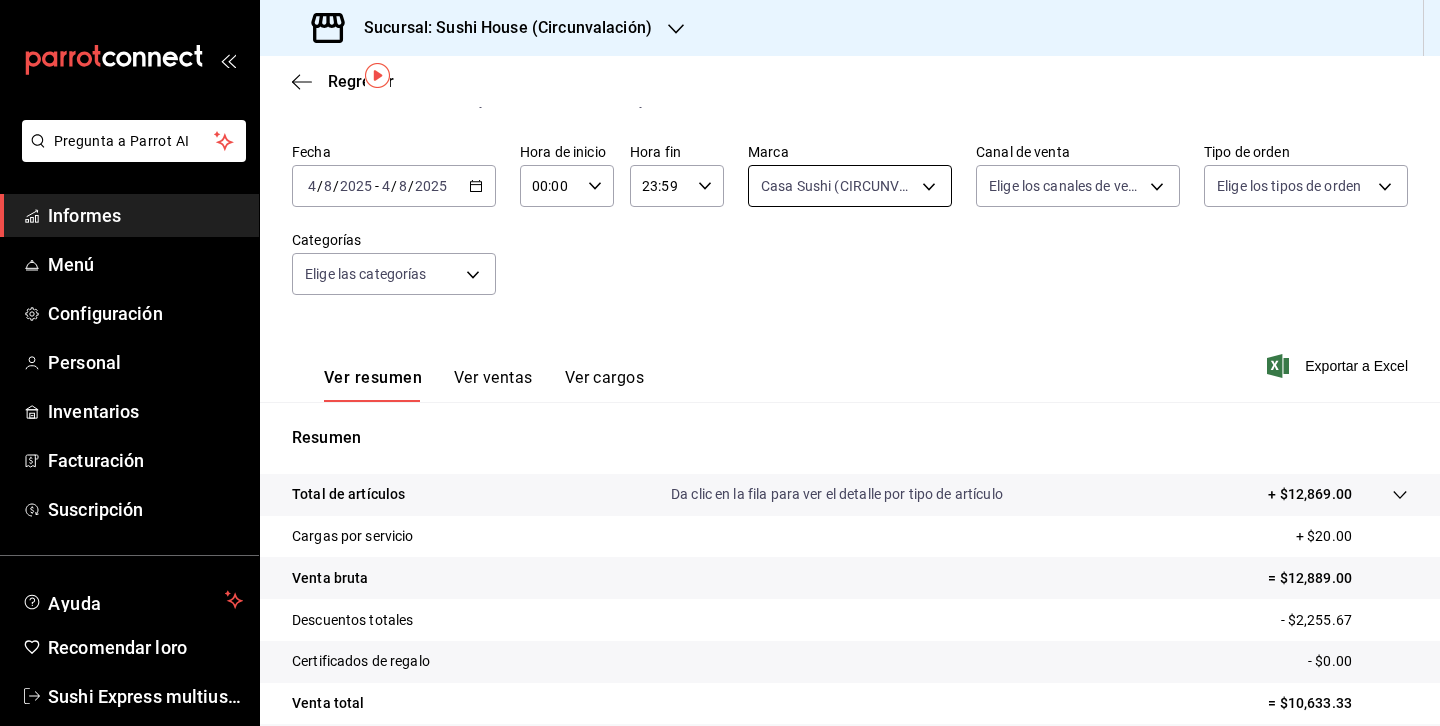 click on "Pregunta a Parrot AI Informes   Menú   Configuración   Personal   Inventarios   Facturación   Suscripción   Ayuda Recomendar loro   Sushi Express multiusuario   Sugerir nueva función   Sucursal: Sushi House ([CITY]) Regresar Ventas Los artículos listados no incluyen descuentos de orden y el filtro de fechas está limitado a un máximo de 31 días. Fecha [DATE] [DATE] - [DATE] [DATE] Hora de inicio 00:00 Hora de inicio Hora fin 23:59 Hora fin Marca Casa Sushi ([CITY]), Casa Sushi ([CITY]), Casa Sushi ([CITY] - Turbo) [UUID],[UUID],[UUID] Canal de venta Elige los canales de venta Tipo de orden Elige los tipos de orden Categorías Elige las categorías Ver resumen Ver ventas Ver cargos Exportar a Excel Resumen Total de artículos Da clic en la fila para ver el detalle por tipo de artículo + $12,869.00 Cargas por servicio + $20.00 Venta bruta = $12,889.00 - $0.00" at bounding box center [720, 363] 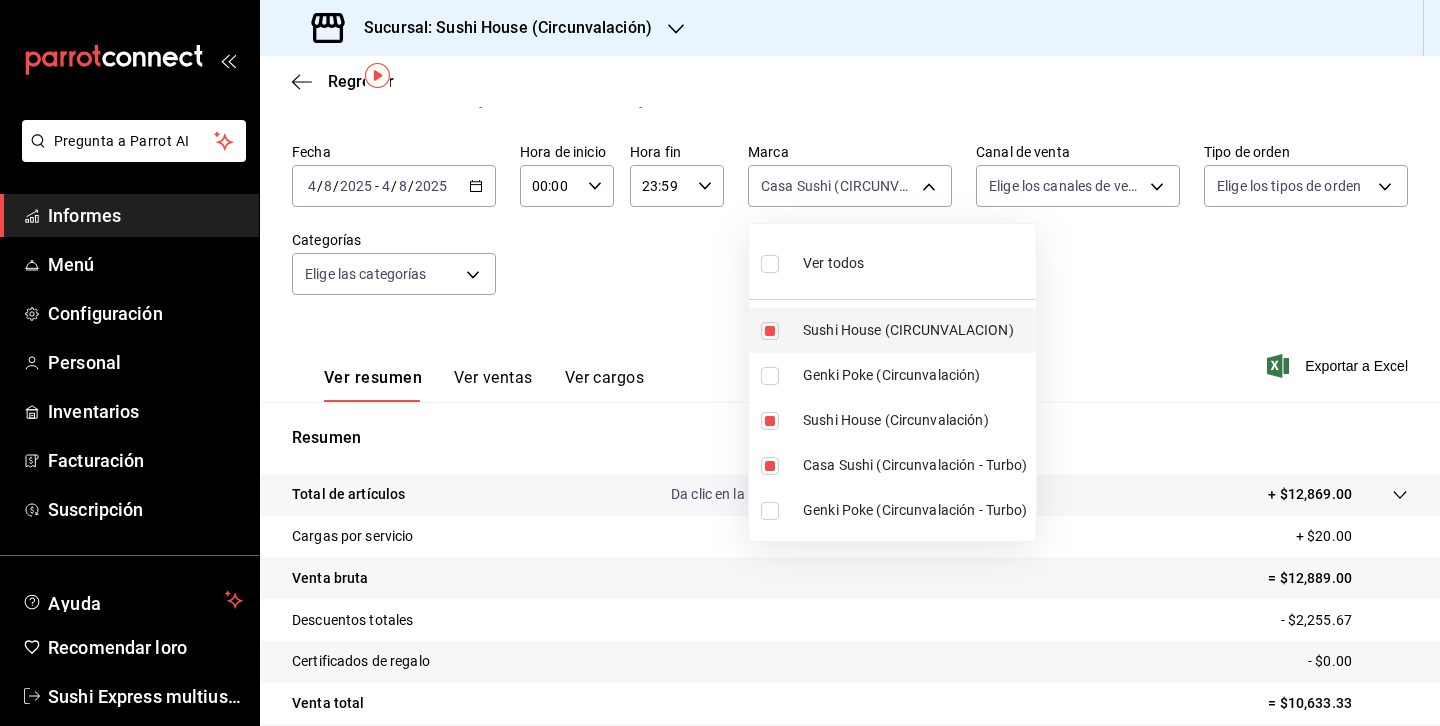 click at bounding box center [770, 331] 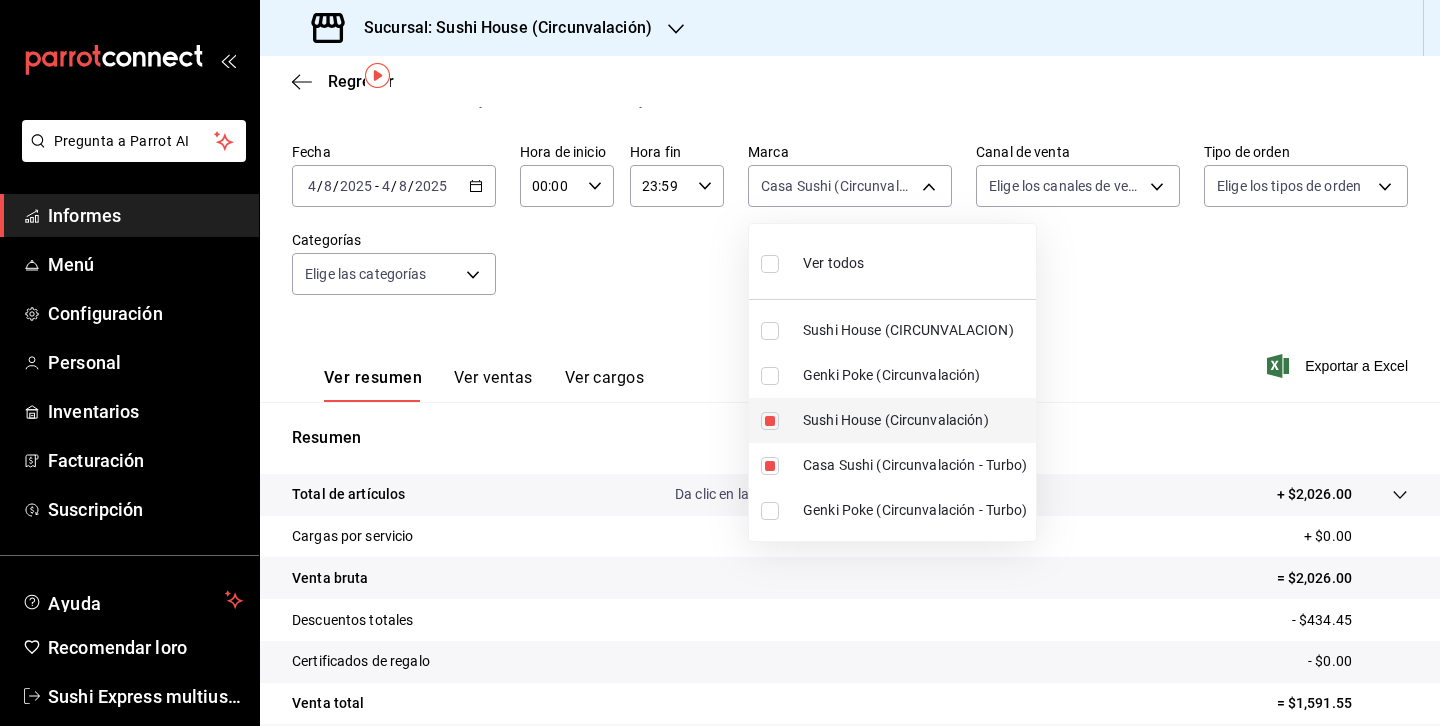click at bounding box center [770, 421] 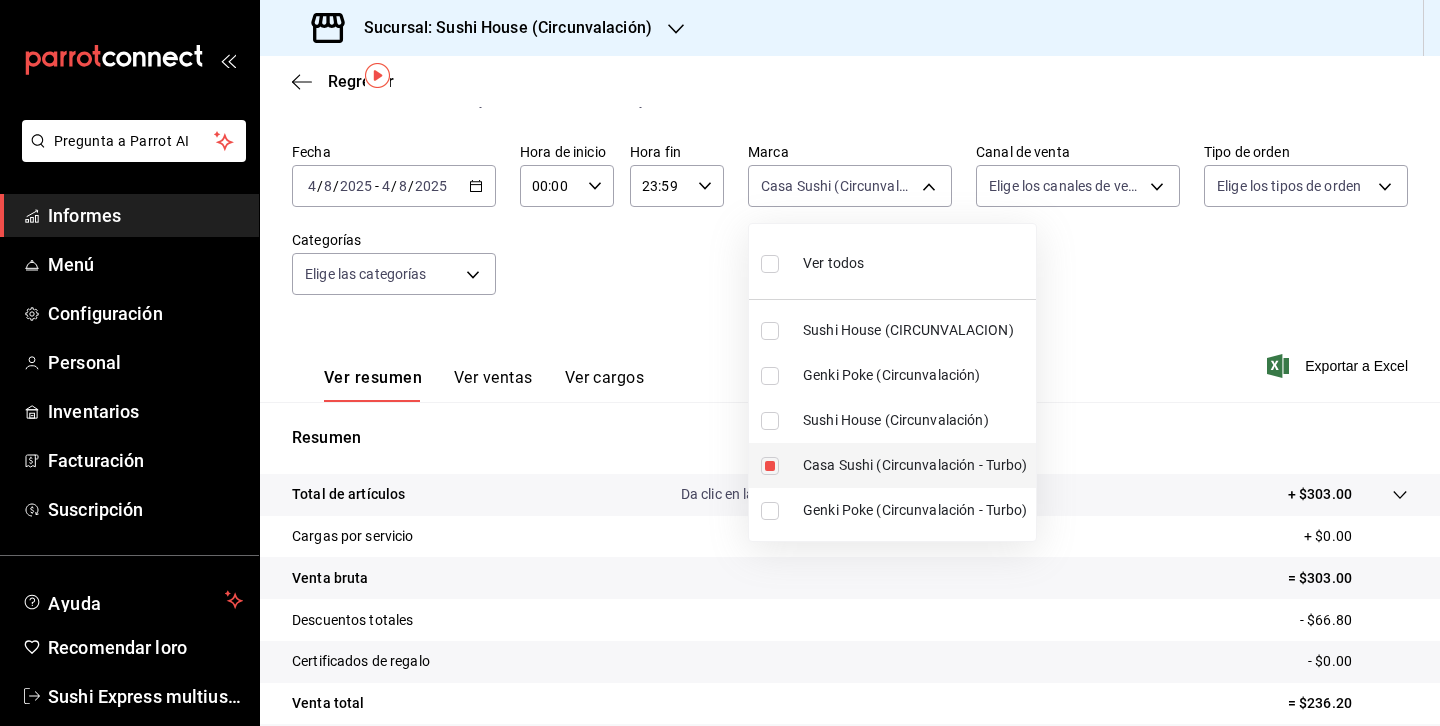 click at bounding box center [770, 466] 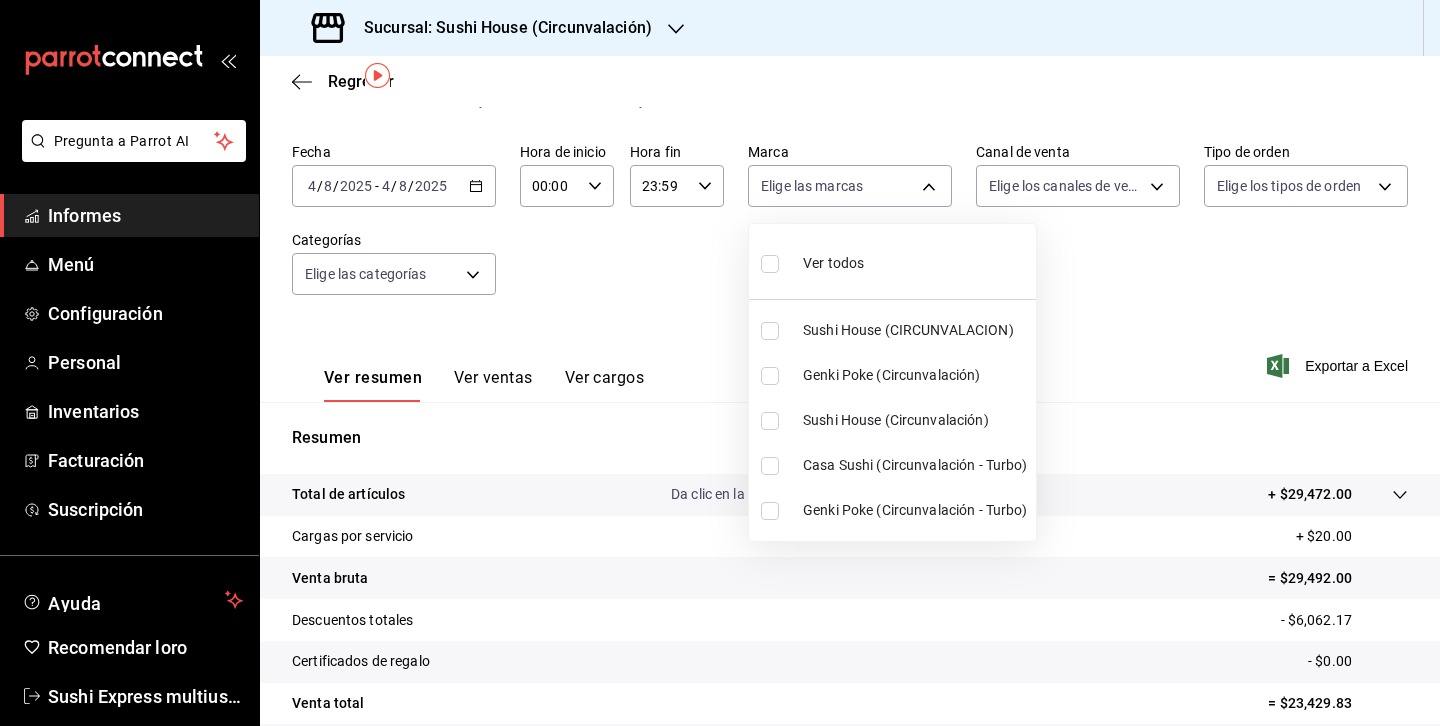 click at bounding box center (770, 376) 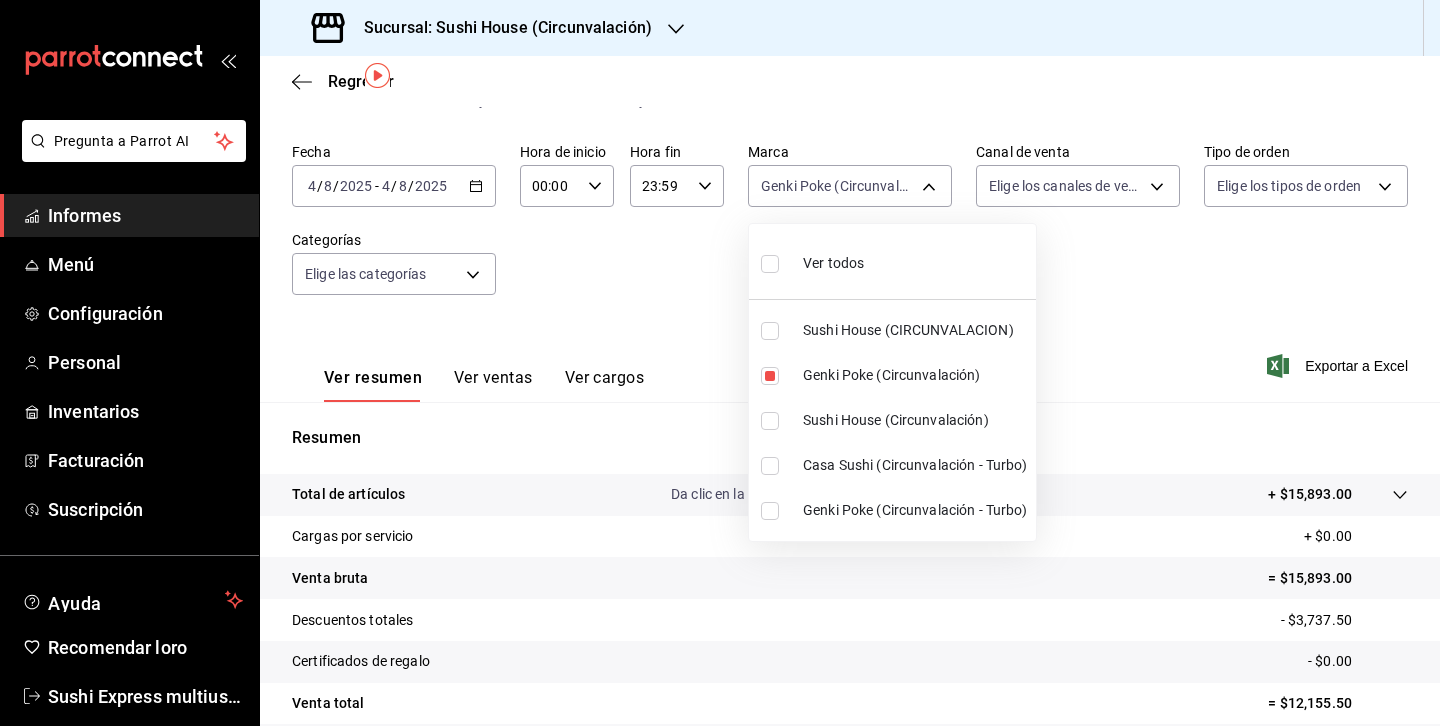 click at bounding box center (774, 511) 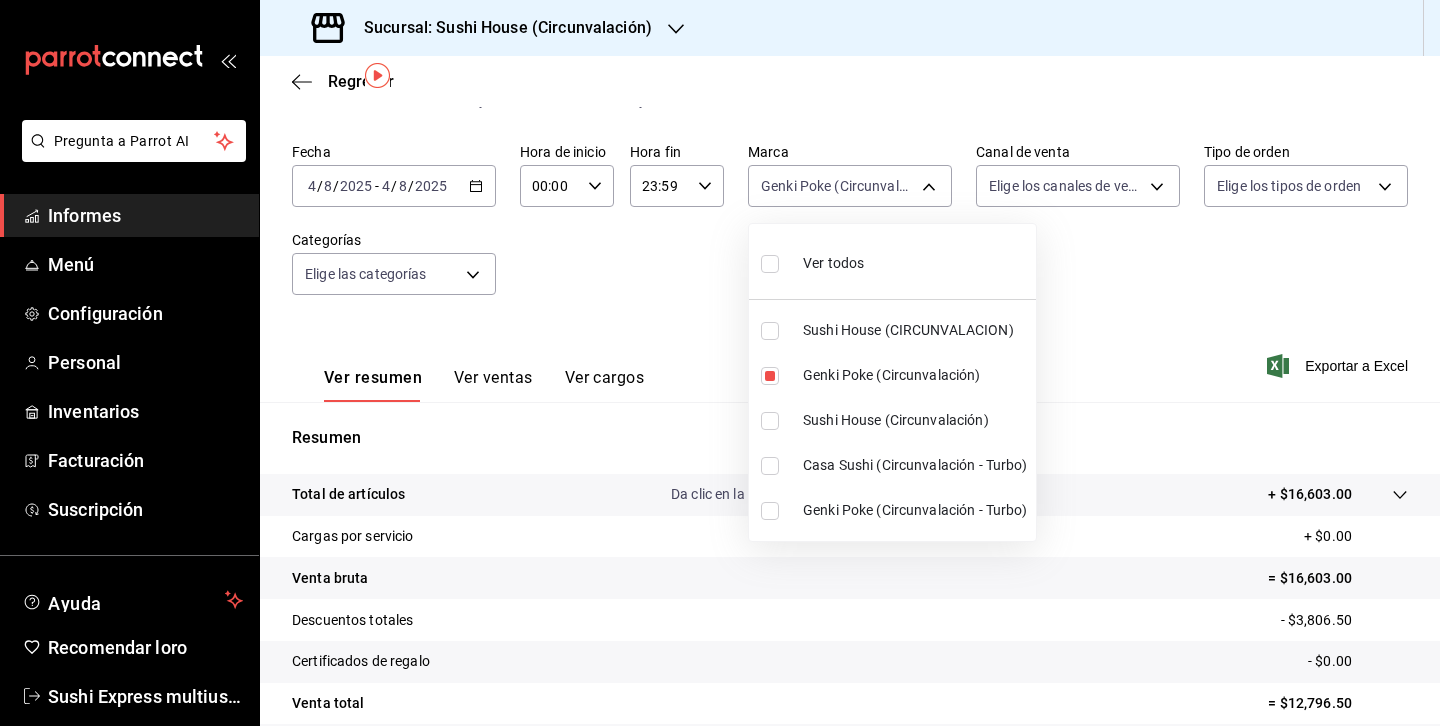 click at bounding box center [770, 511] 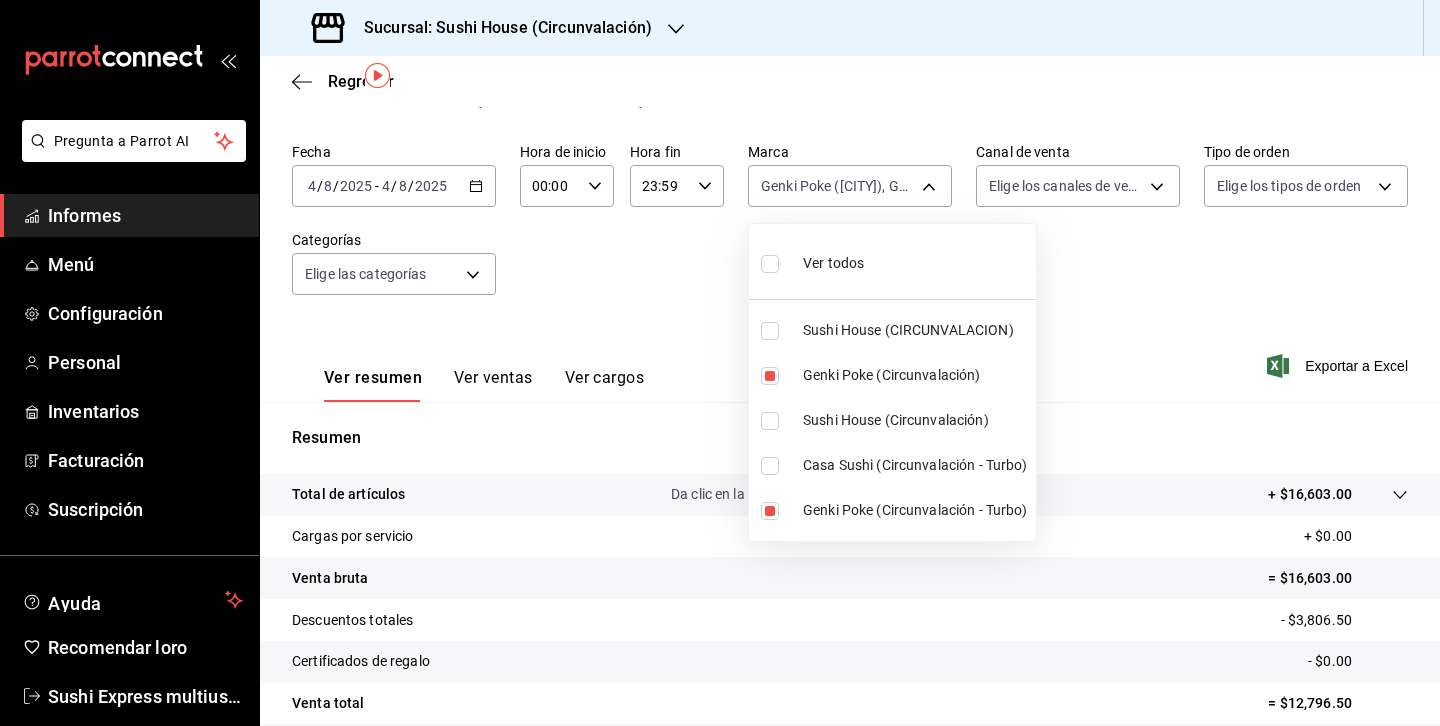 click at bounding box center (720, 363) 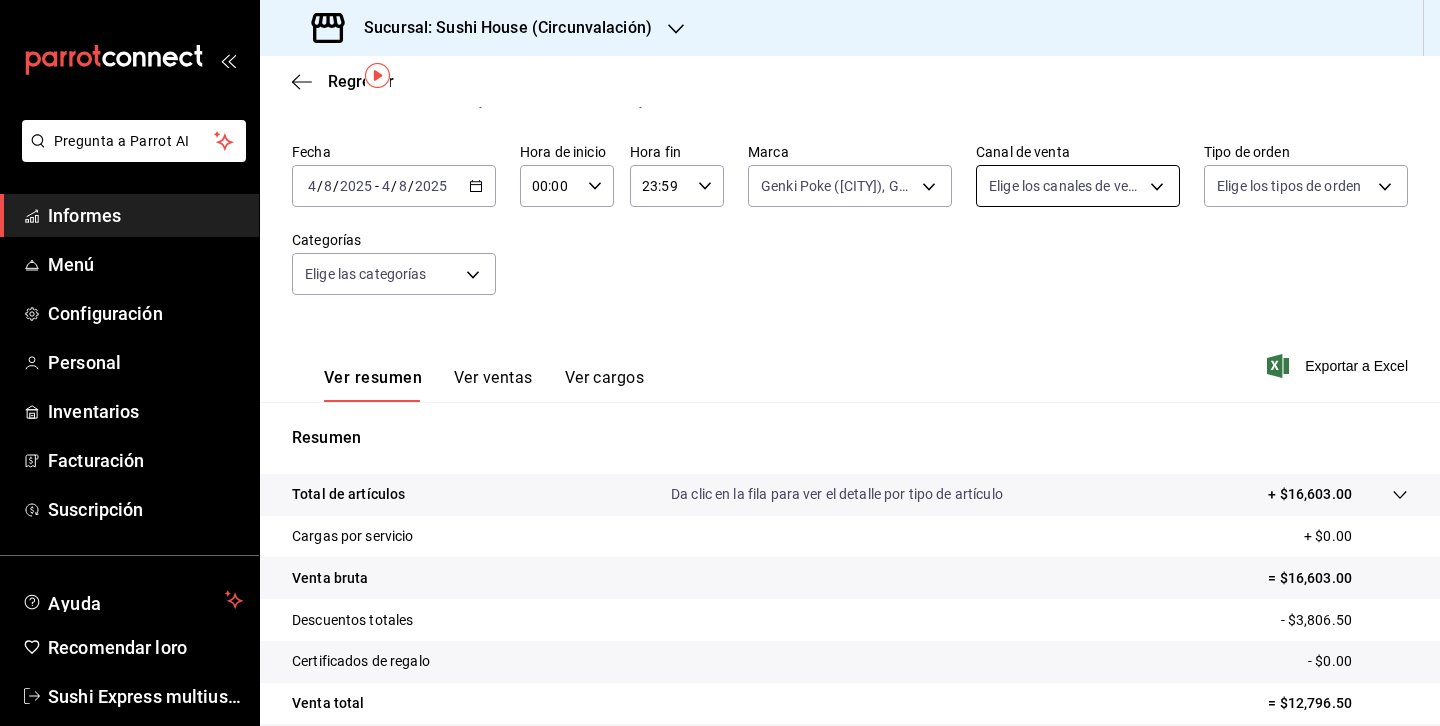 click on "Pregunta a Parrot AI Informes   Menú   Configuración   Personal   Inventarios   Facturación   Suscripción   Ayuda Recomendar loro   Sushi Express multiusuario   Sugerir nueva función   Sucursal: Sushi House ([CITY]) Regresar Ventas Los artículos listados no incluyen descuentos de orden y el filtro de fechas está limitado a un máximo de 31 días. Fecha [DATE] [DATE] - [DATE] [DATE] Hora de inicio 00:00 Hora de inicio Hora fin 23:59 Hora fin Marca Genki Poke ([CITY]), Genki Poke ([CITY] - Turbo) [UUID],[UUID] Canal de venta Elige los canales de venta Tipo de orden Elige los tipos de orden Categorías Elige las categorías Ver resumen Ver ventas Ver cargos Exportar a Excel Resumen Total de artículos Da clic en la fila para ver el detalle por tipo de artículo + $16,603.00 Cargas por servicio + $0.00 Venta bruta = $16,603.00 Descuentos totales - $3,806.50 Certificados de regalo - $0.00 Venta total" at bounding box center (720, 363) 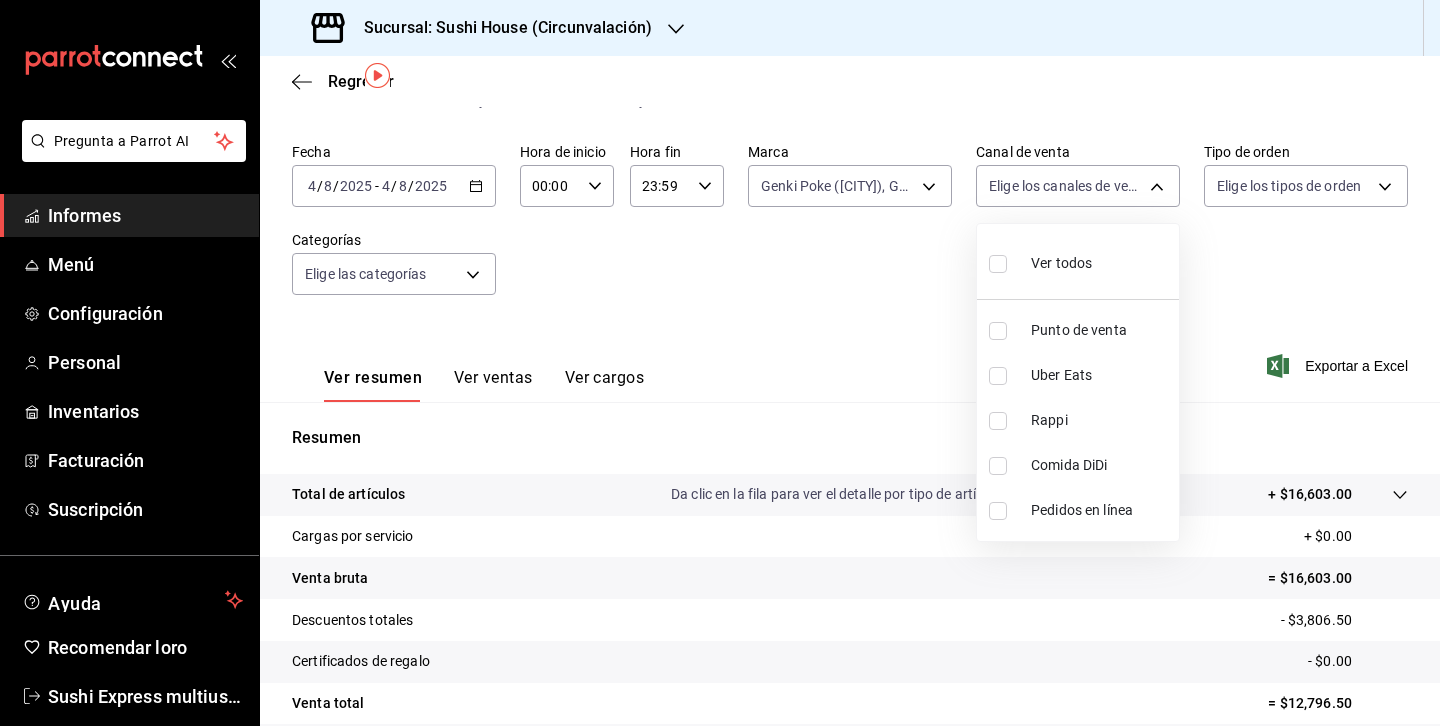 click at bounding box center [998, 421] 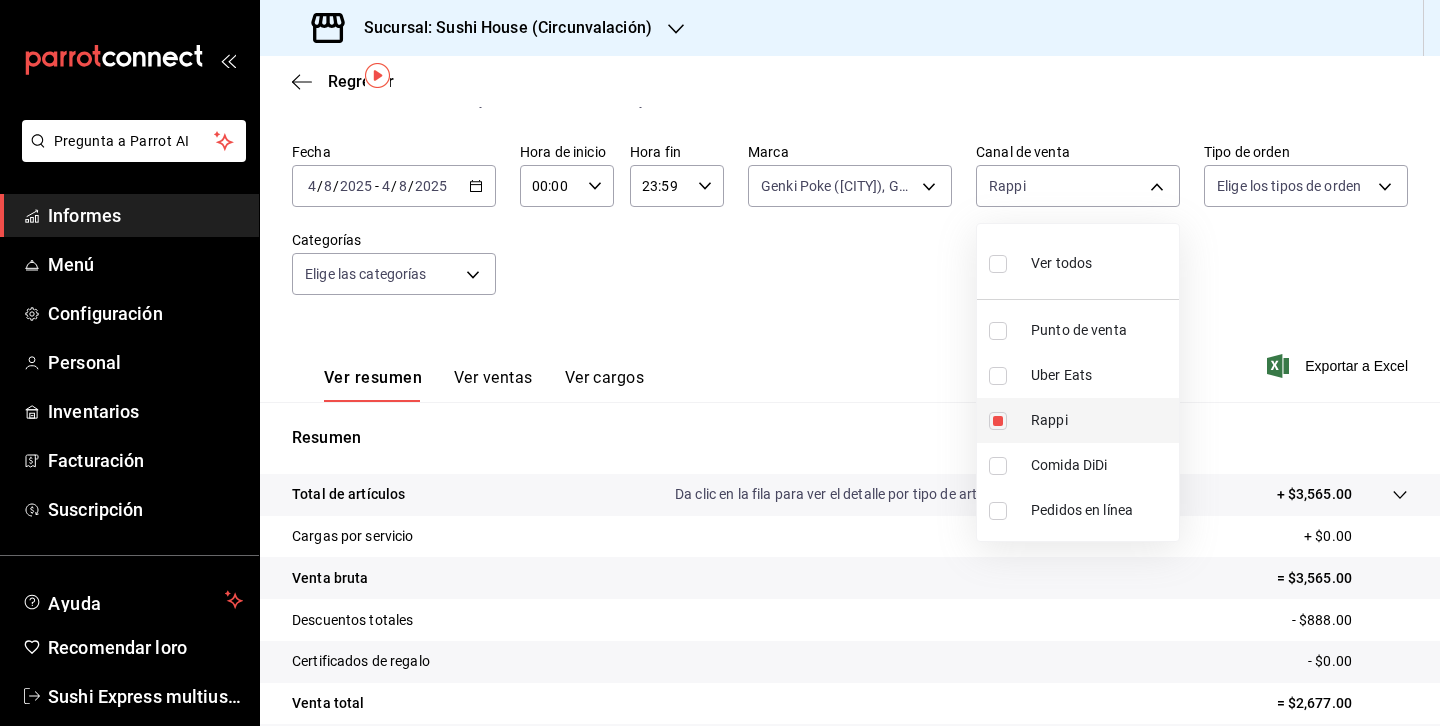 click at bounding box center [998, 421] 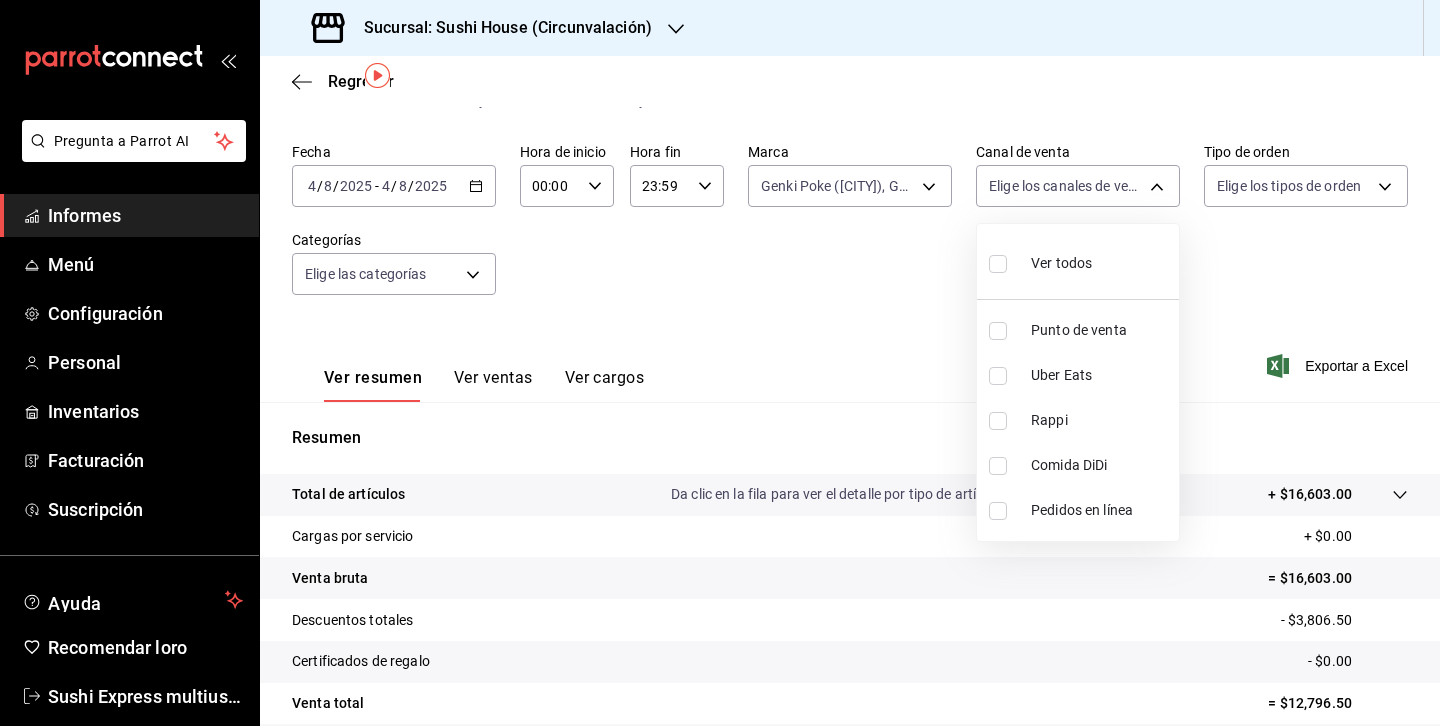 click at bounding box center (998, 376) 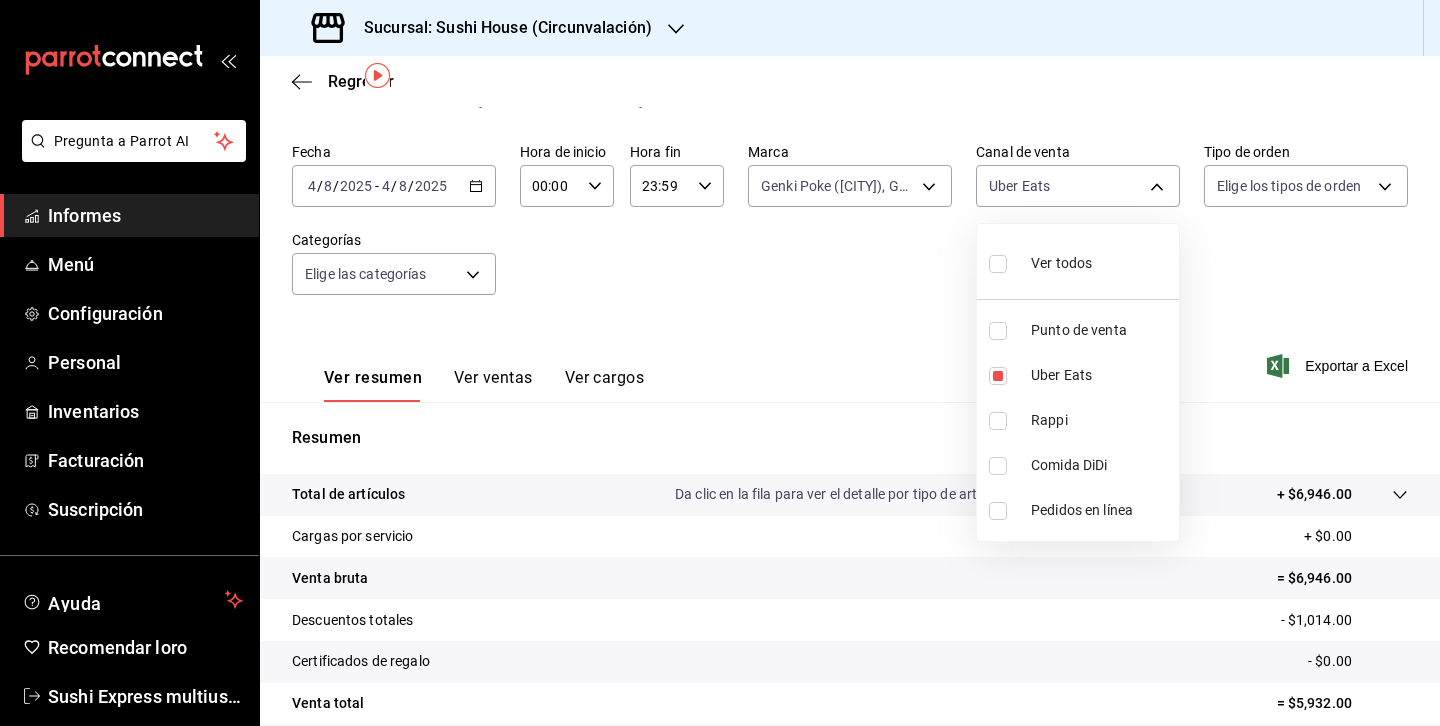 click at bounding box center [720, 363] 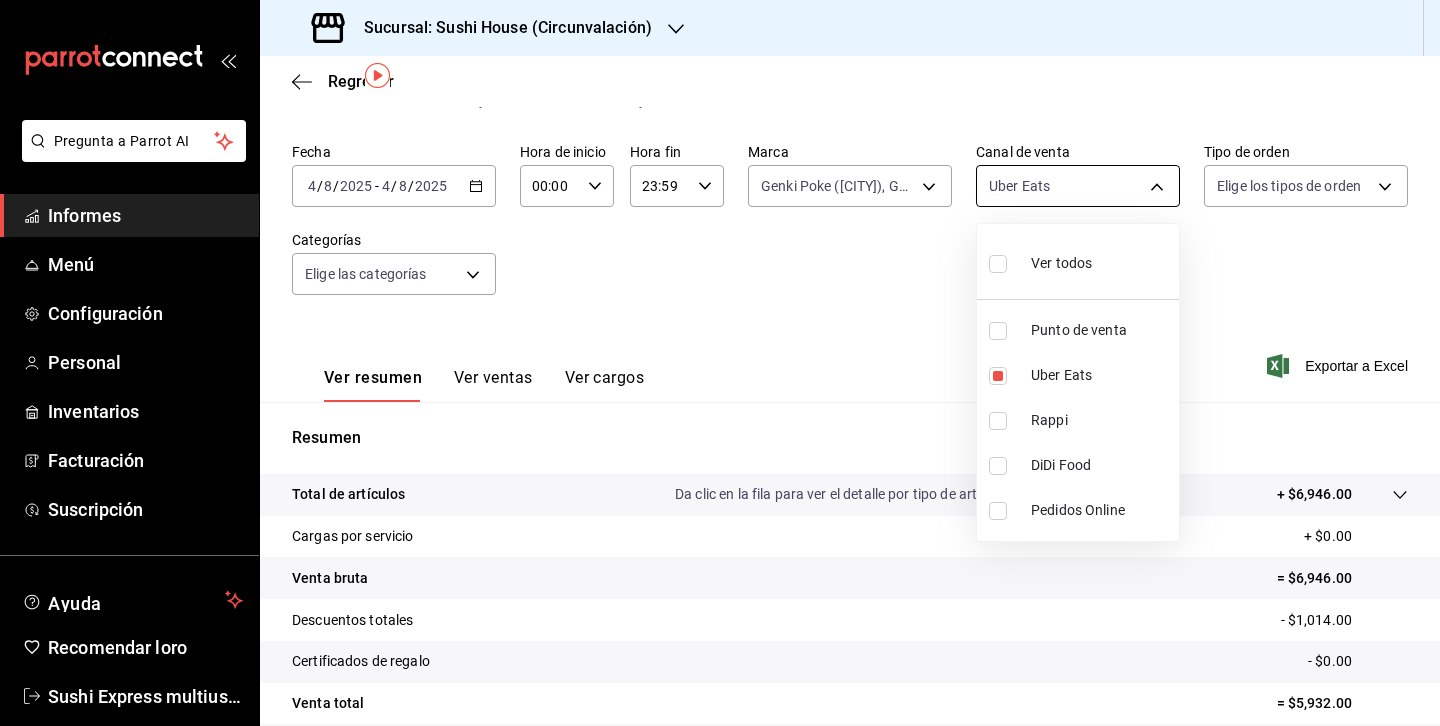 click on "Pregunta a Parrot AI Informes   Menú   Configuración   Personal   Inventarios   Facturación   Suscripción   Ayuda Recomendar loro   Sushi Express multiusuario   Sugerir nueva función   Sucursal: Sushi House ([CITY]) Regresar Ventas Los artículos listados no incluyen descuentos de orden y el filtro de fechas está limitado a un máximo de 31 días. Fecha [DATE] [DATE] - [DATE] [DATE] Hora de inicio 00:00 Hora de inicio Hora fin 23:59 Hora fin Marca Genki Poke ([CITY]), Genki Poke ([CITY] - Turbo) [UUID],[UUID],[UUID] Canal de venta Uber Eats UBER_EATS Tipo de orden Elige los tipos de orden Categorías Elige las categorías Ver resumen Ver ventas Ver cargos Exportar a Excel Resumen Total de artículos Da clic en la fila para ver el detalle por tipo de artículo + $6,946.00 Cargas por servicio + $0.00 Venta bruta = $6,946.00 Descuentos totales - $1,014.00 Certificados de regalo - $0.00 Venta total Impuestos" at bounding box center (720, 363) 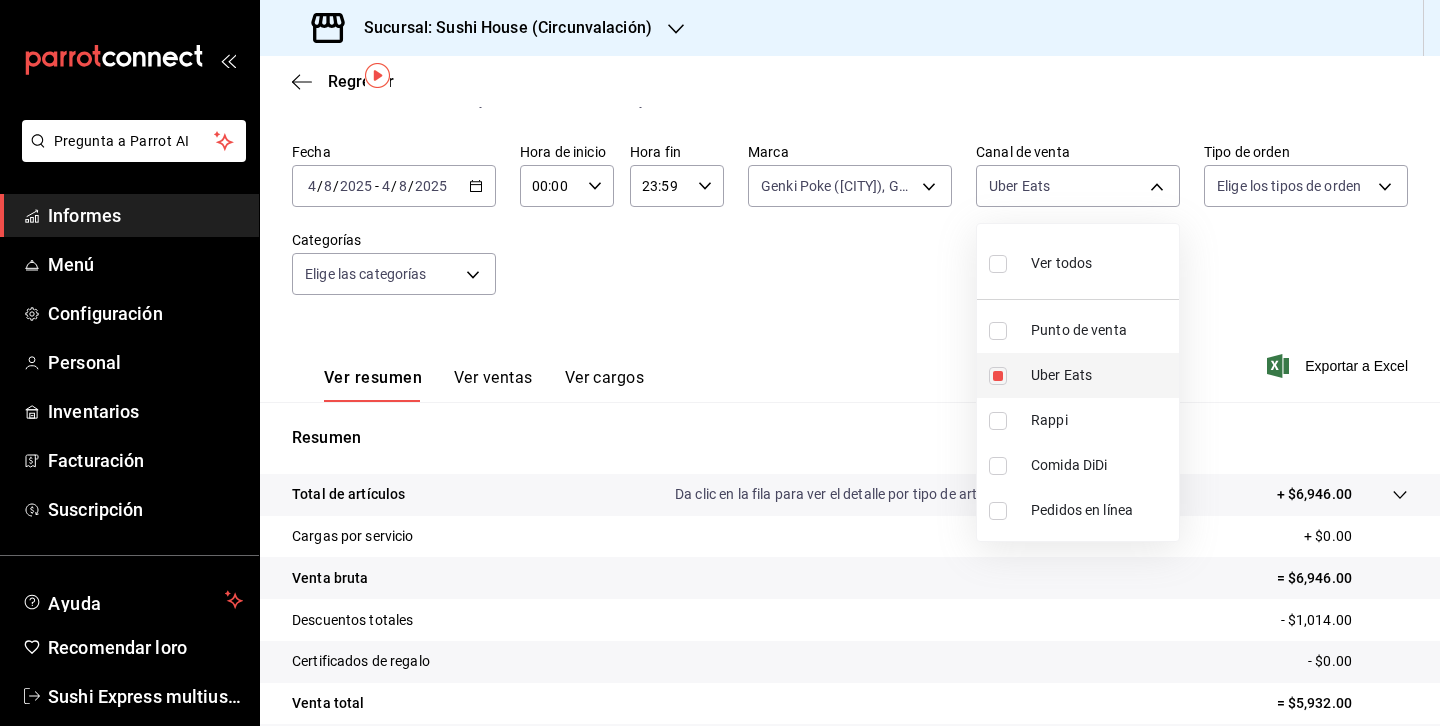 click at bounding box center [998, 376] 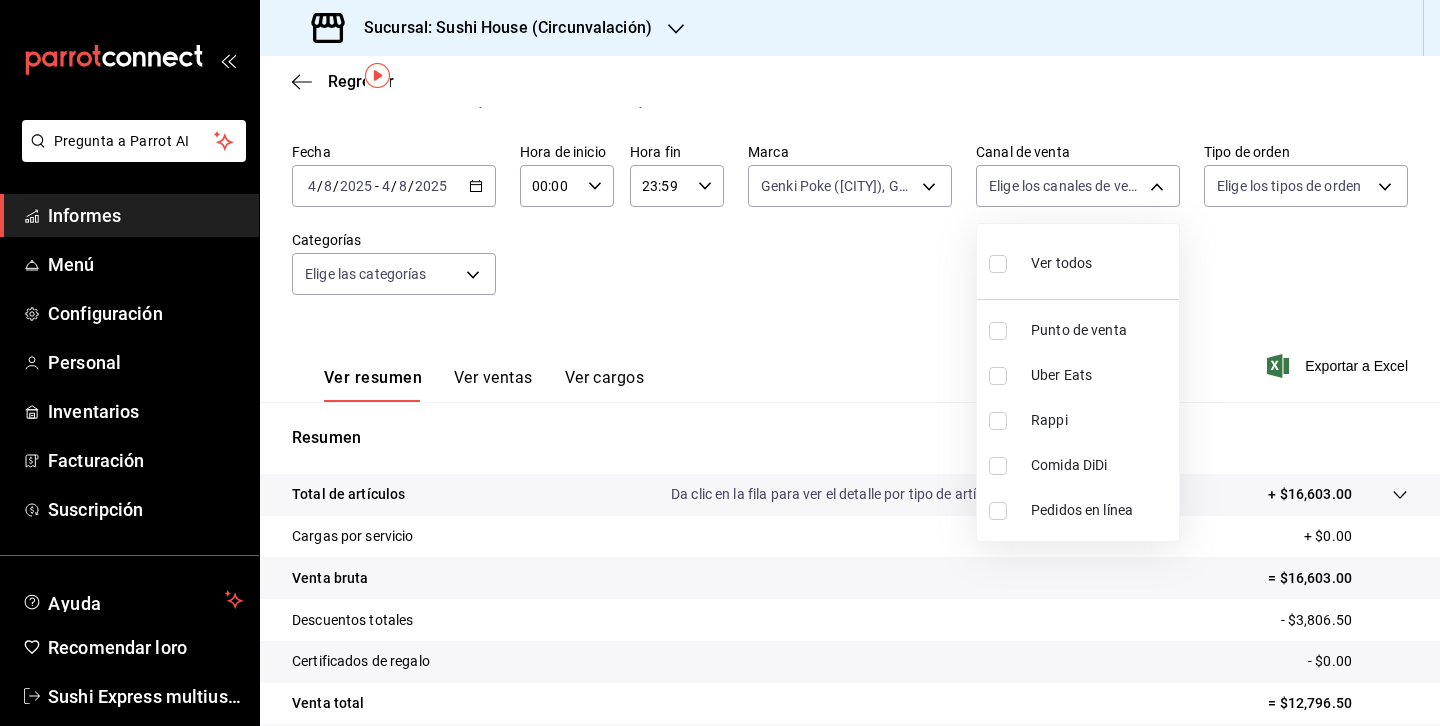 click at bounding box center (998, 466) 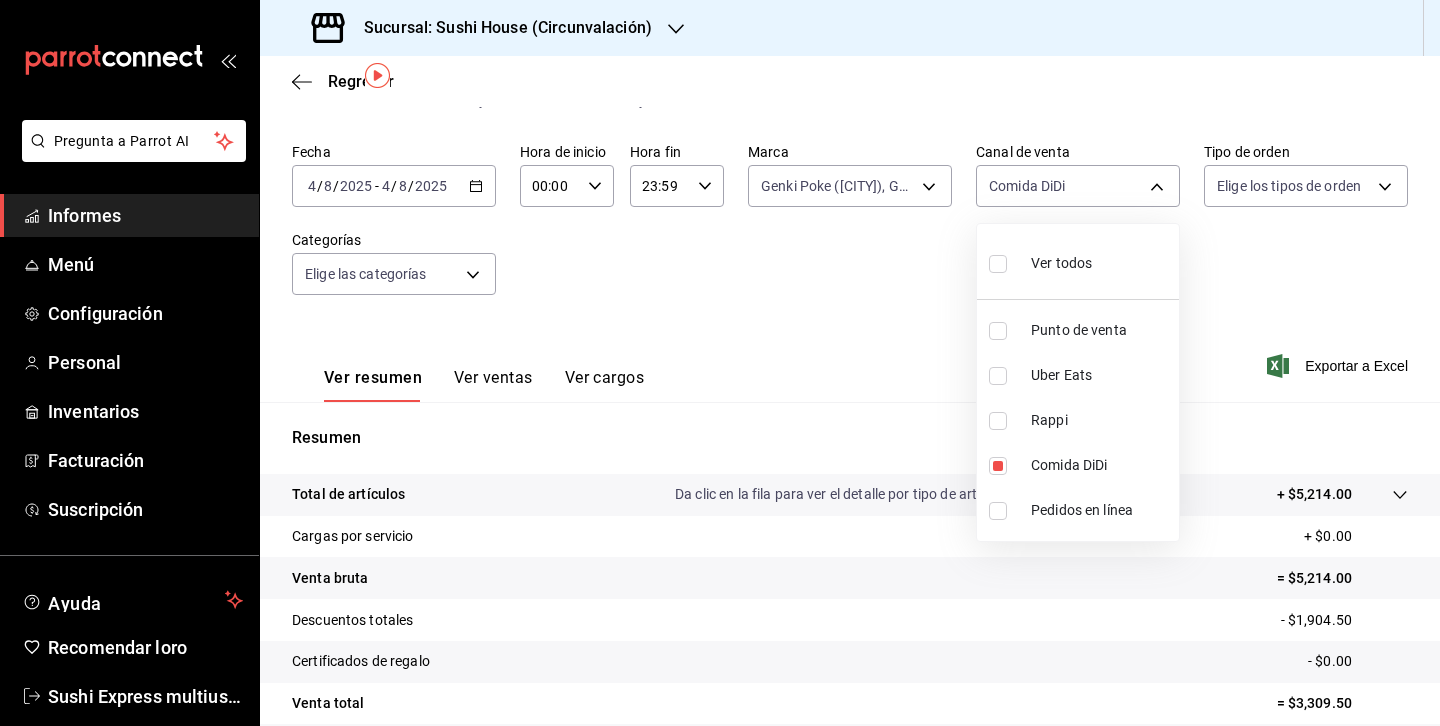 click at bounding box center (720, 363) 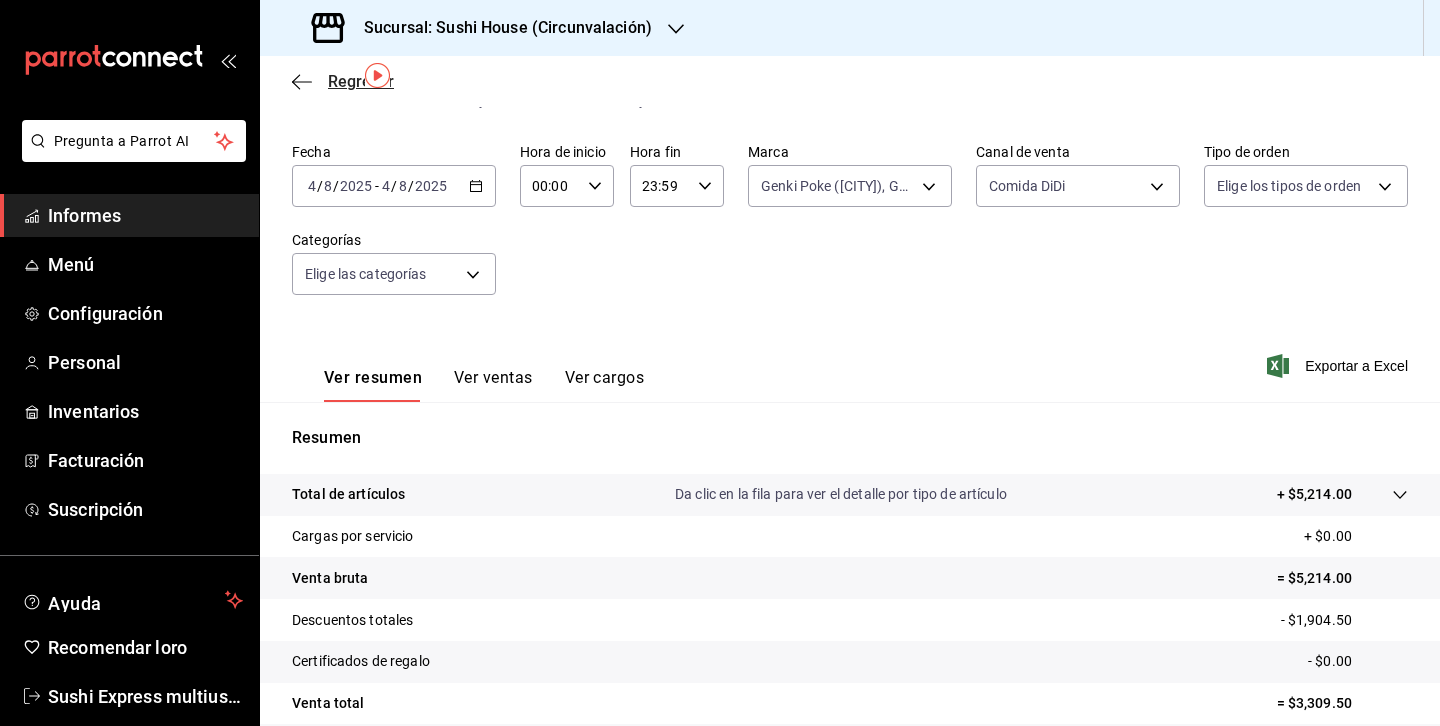 click 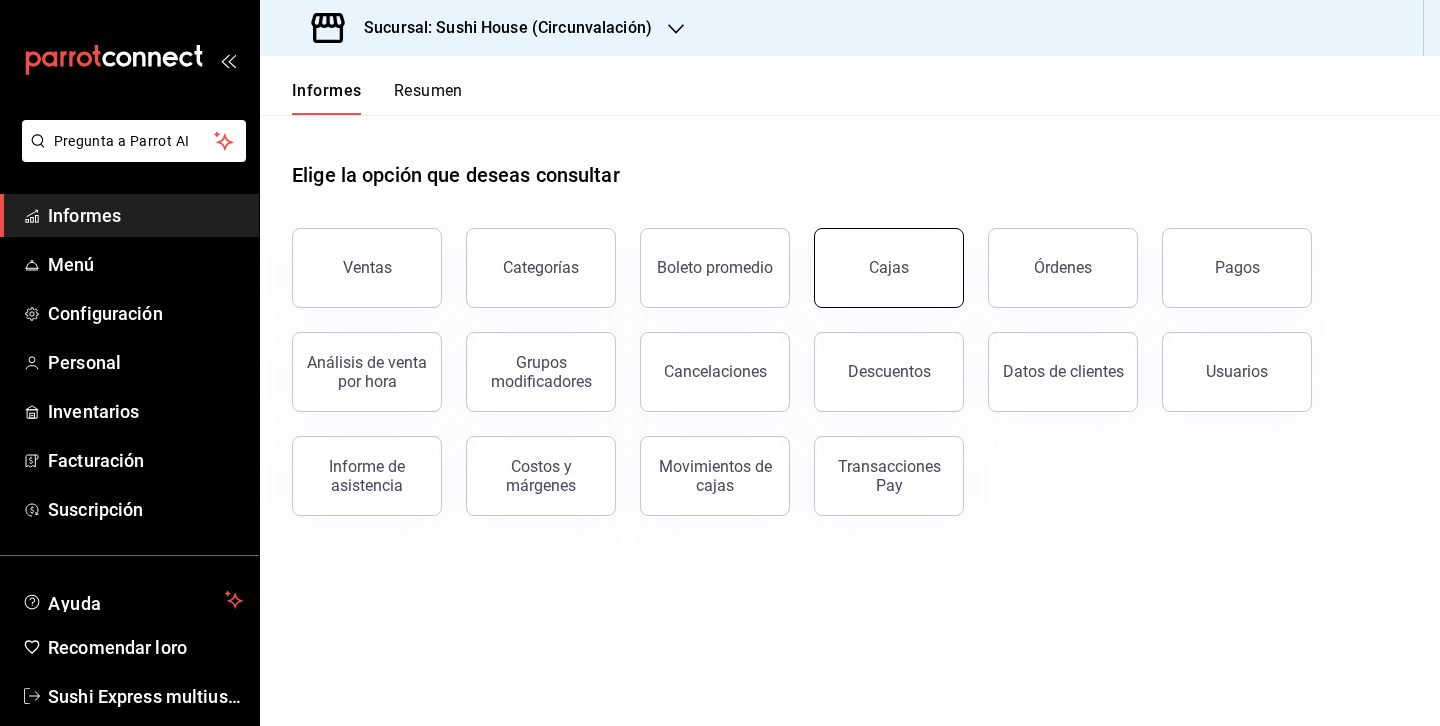 click on "Cajas" at bounding box center [889, 268] 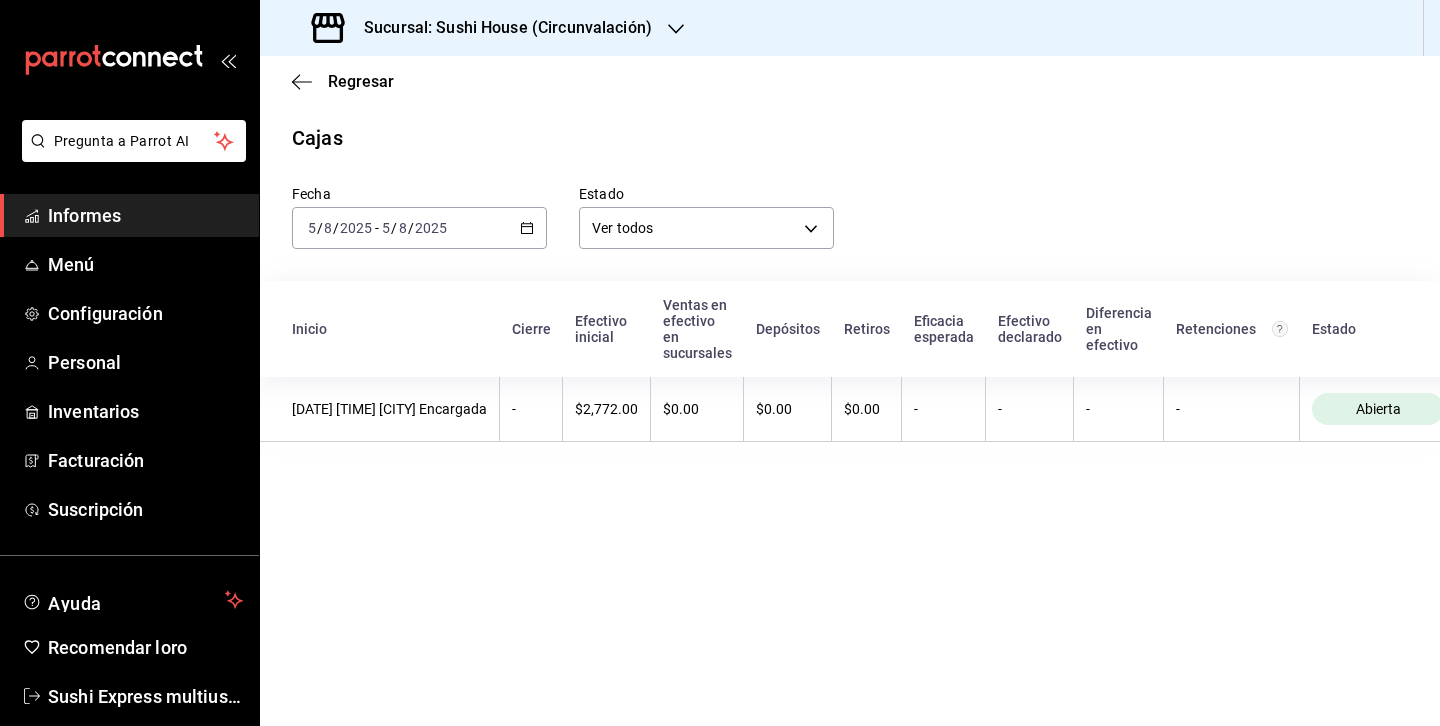 click 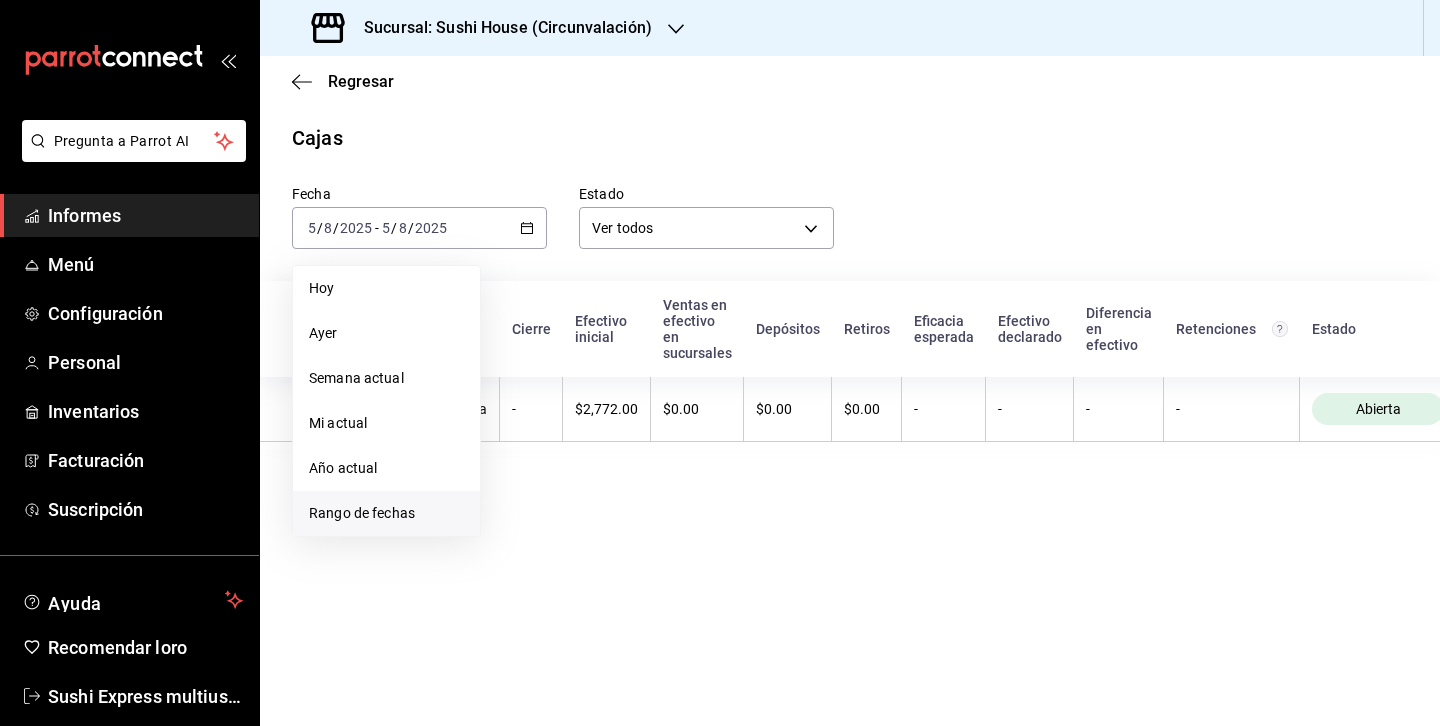 click on "Rango de fechas" at bounding box center (362, 513) 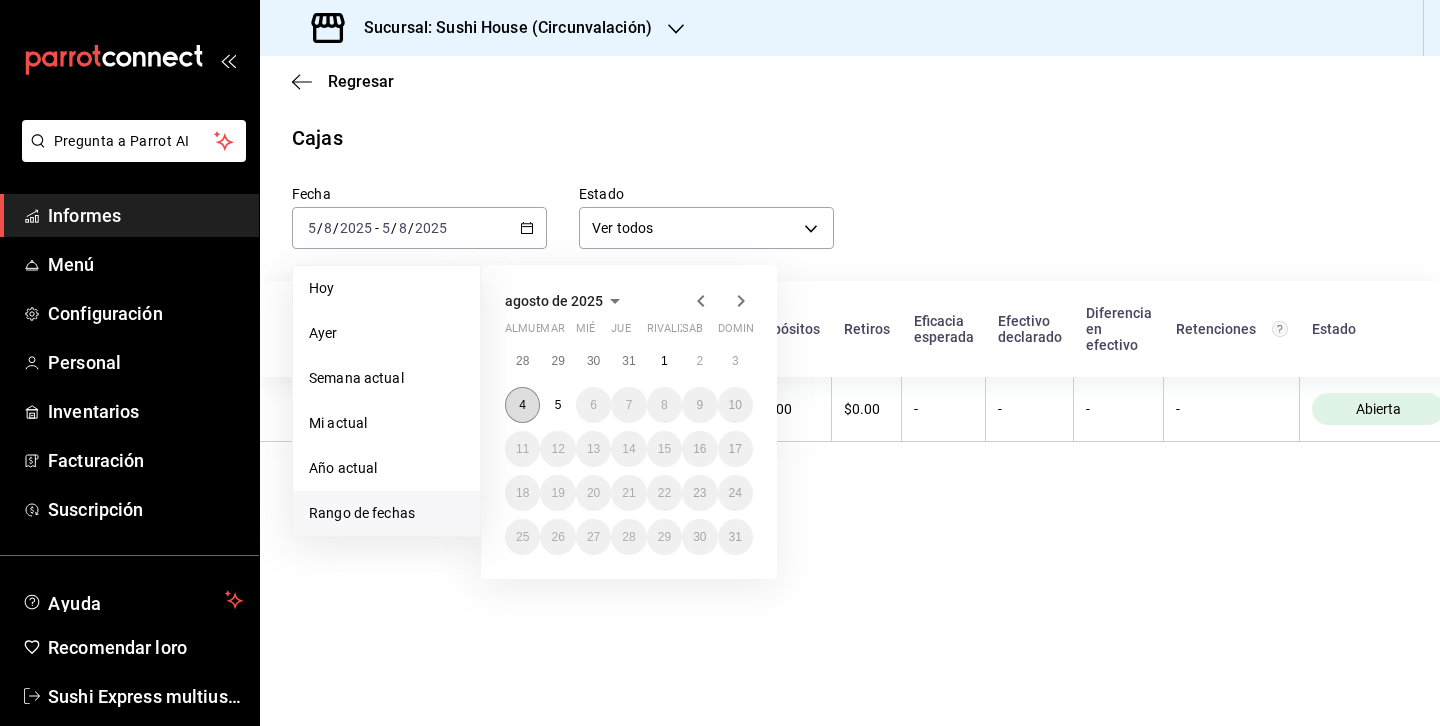 click on "4" at bounding box center [522, 405] 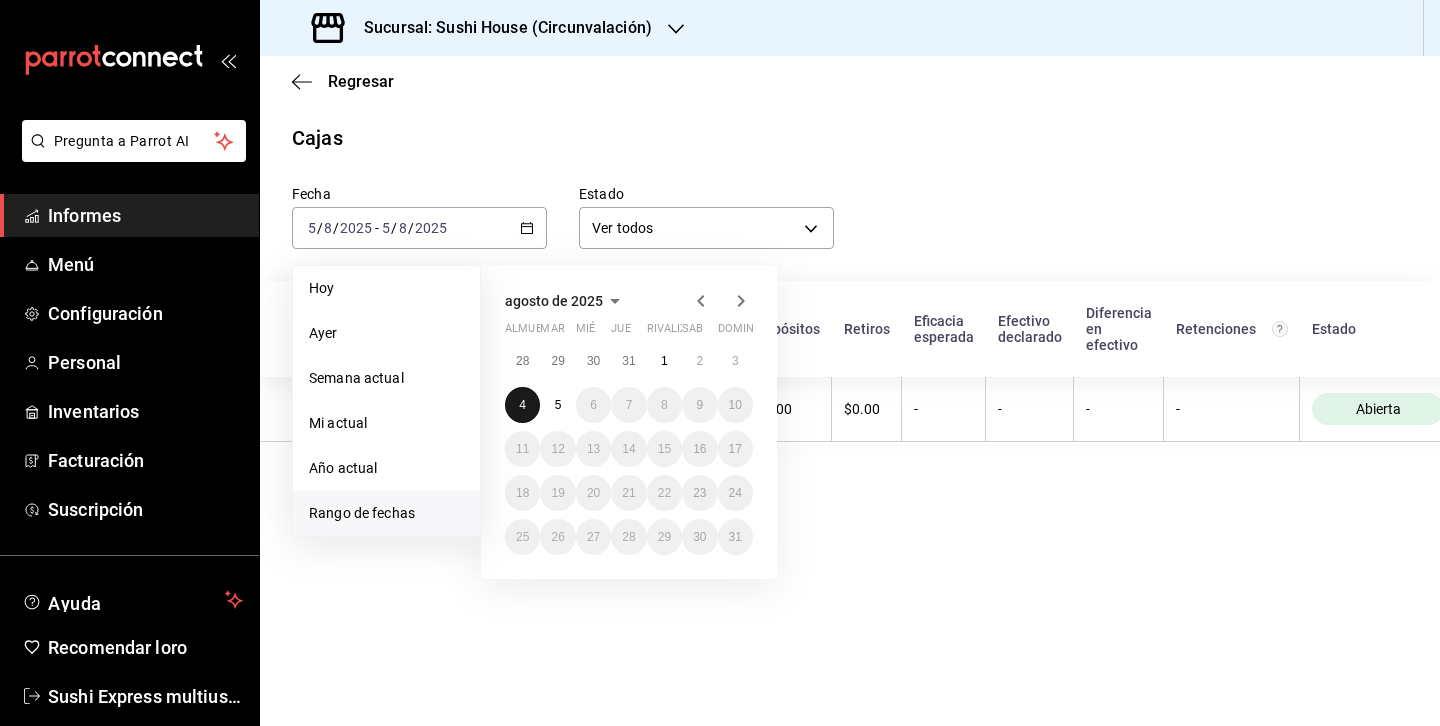 click on "4" at bounding box center [522, 405] 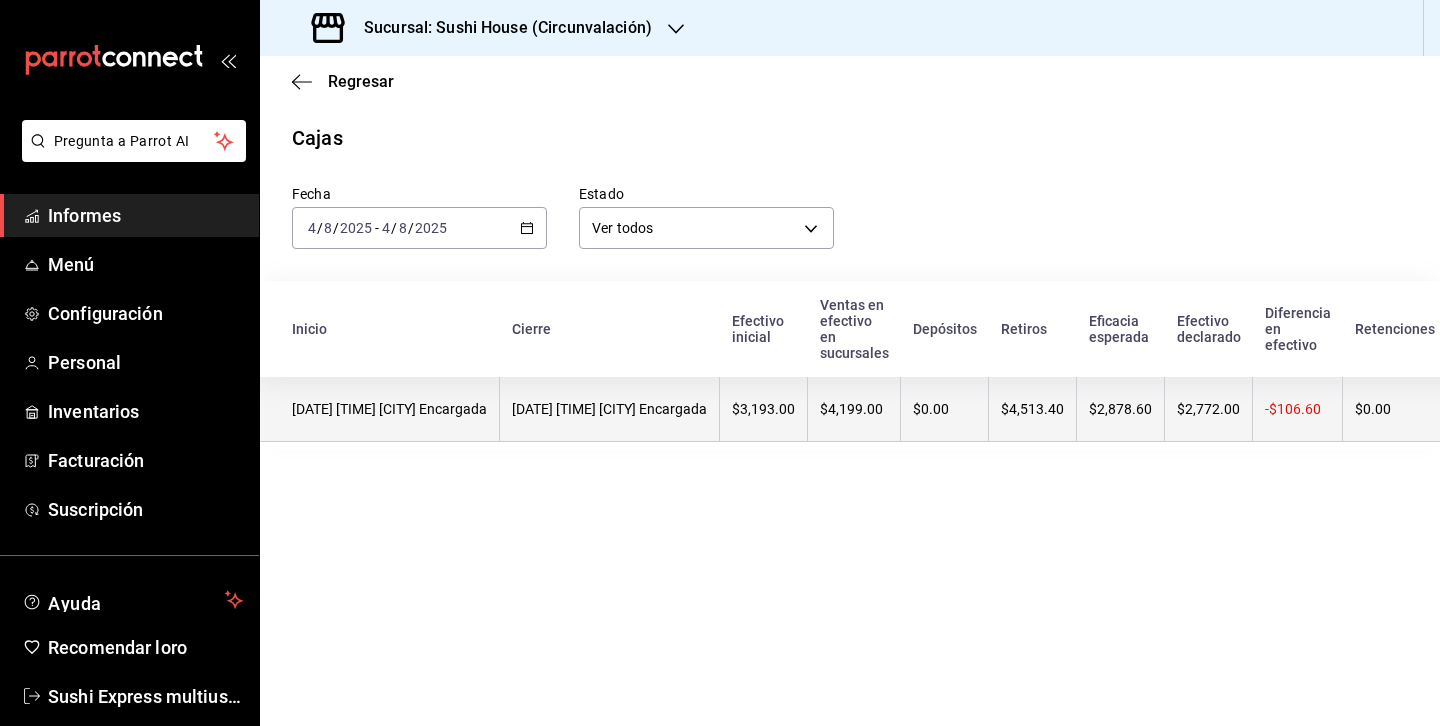 click on "[DATE] [TIME] [CITY] Encargada" at bounding box center [380, 409] 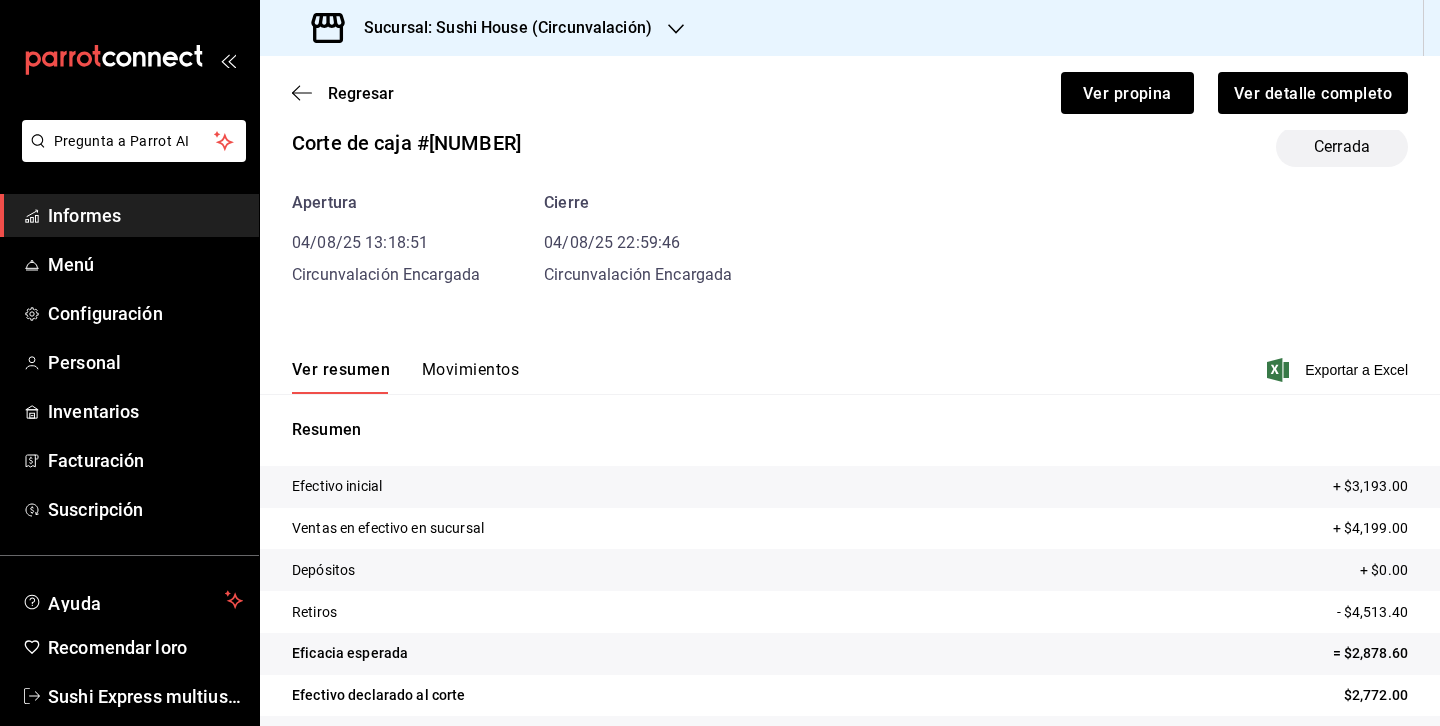 scroll, scrollTop: 33, scrollLeft: 0, axis: vertical 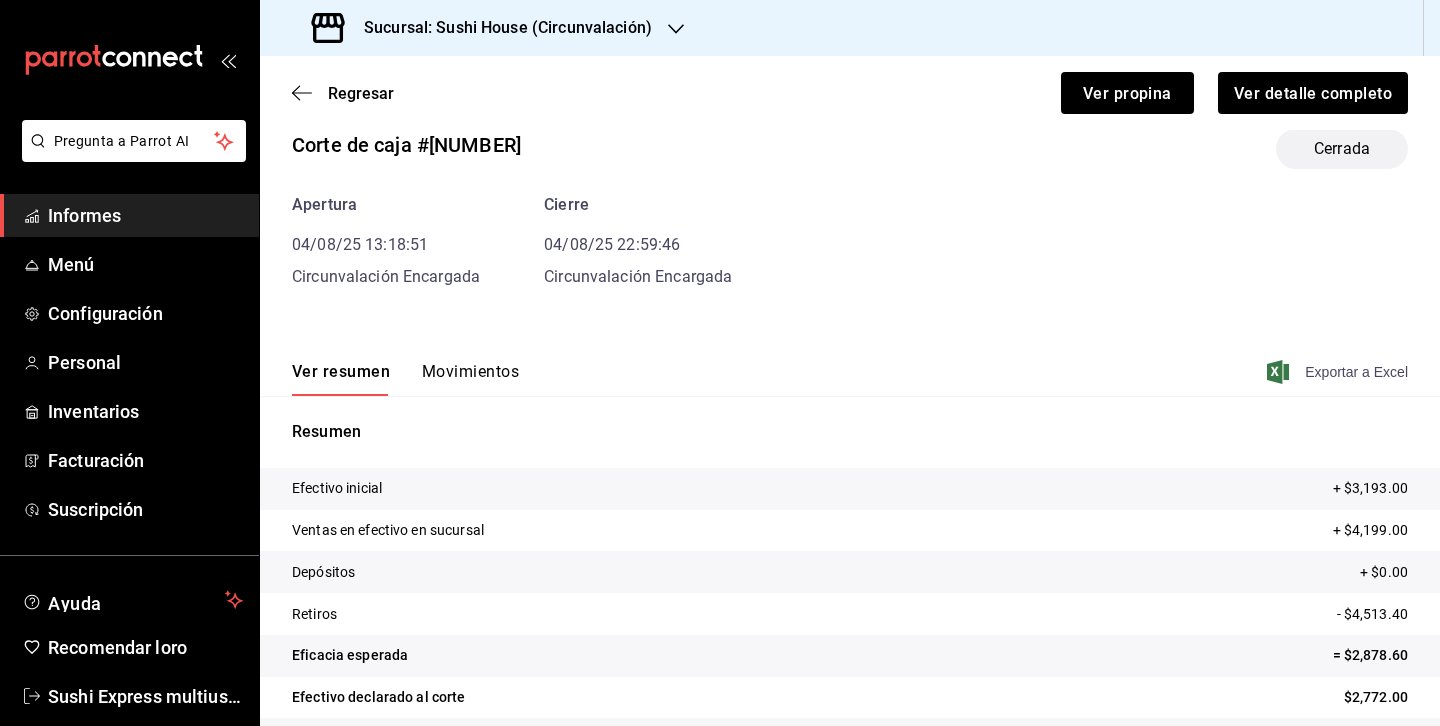 click on "Exportar a Excel" at bounding box center [1356, 372] 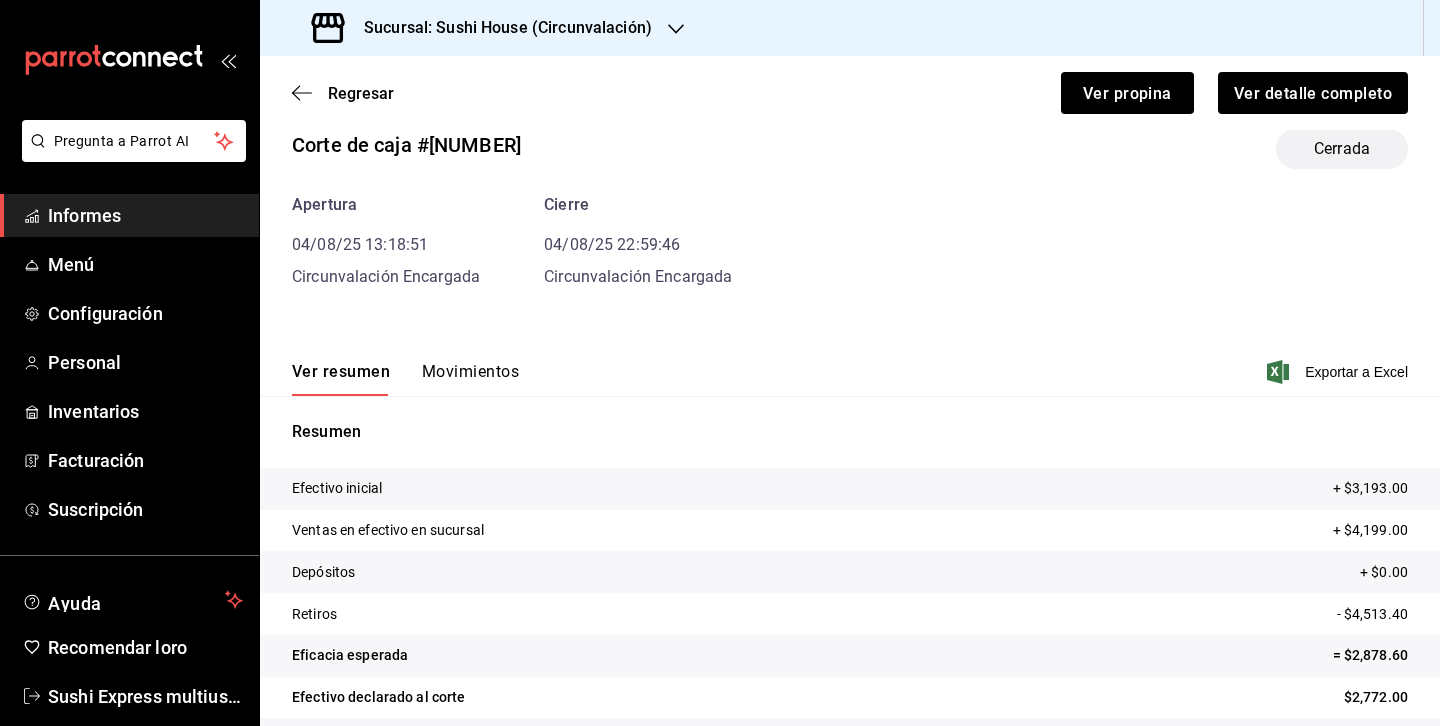 click on "Movimientos" at bounding box center (470, 371) 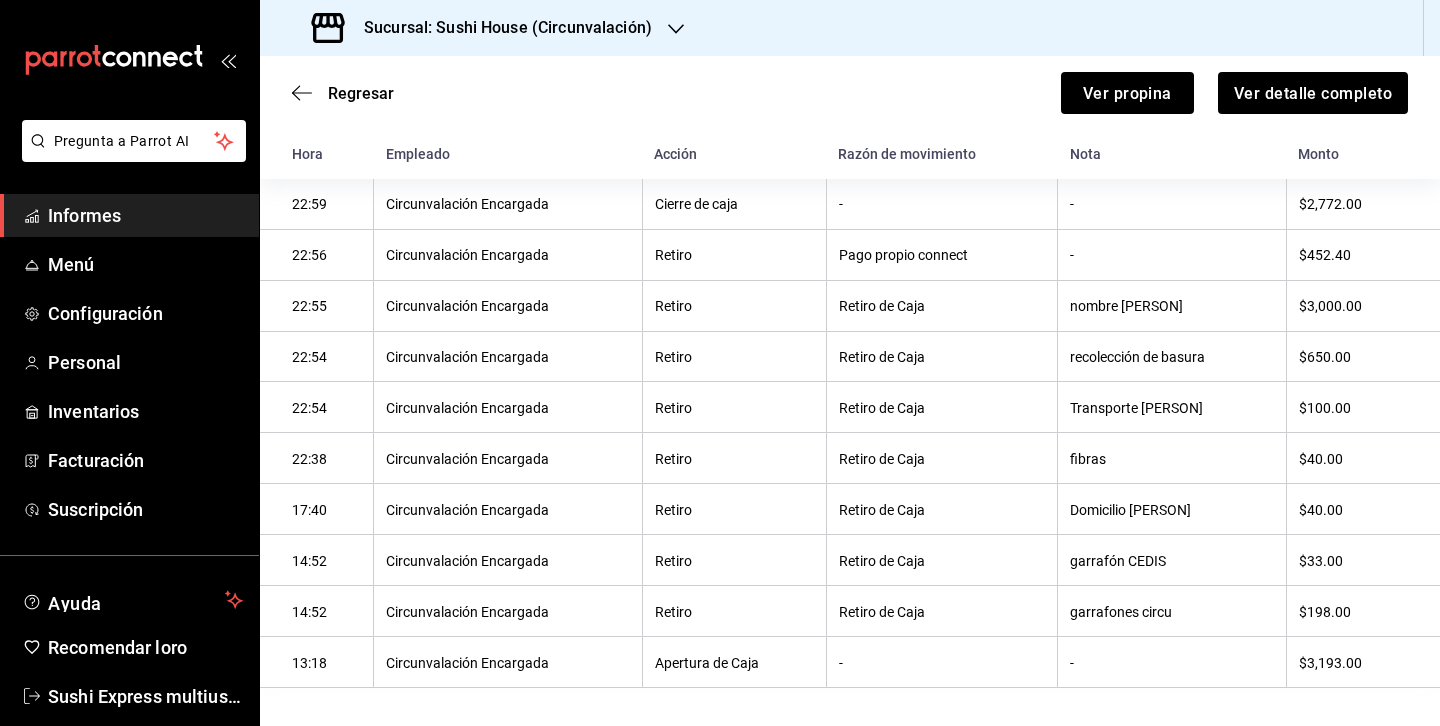 scroll, scrollTop: 310, scrollLeft: 0, axis: vertical 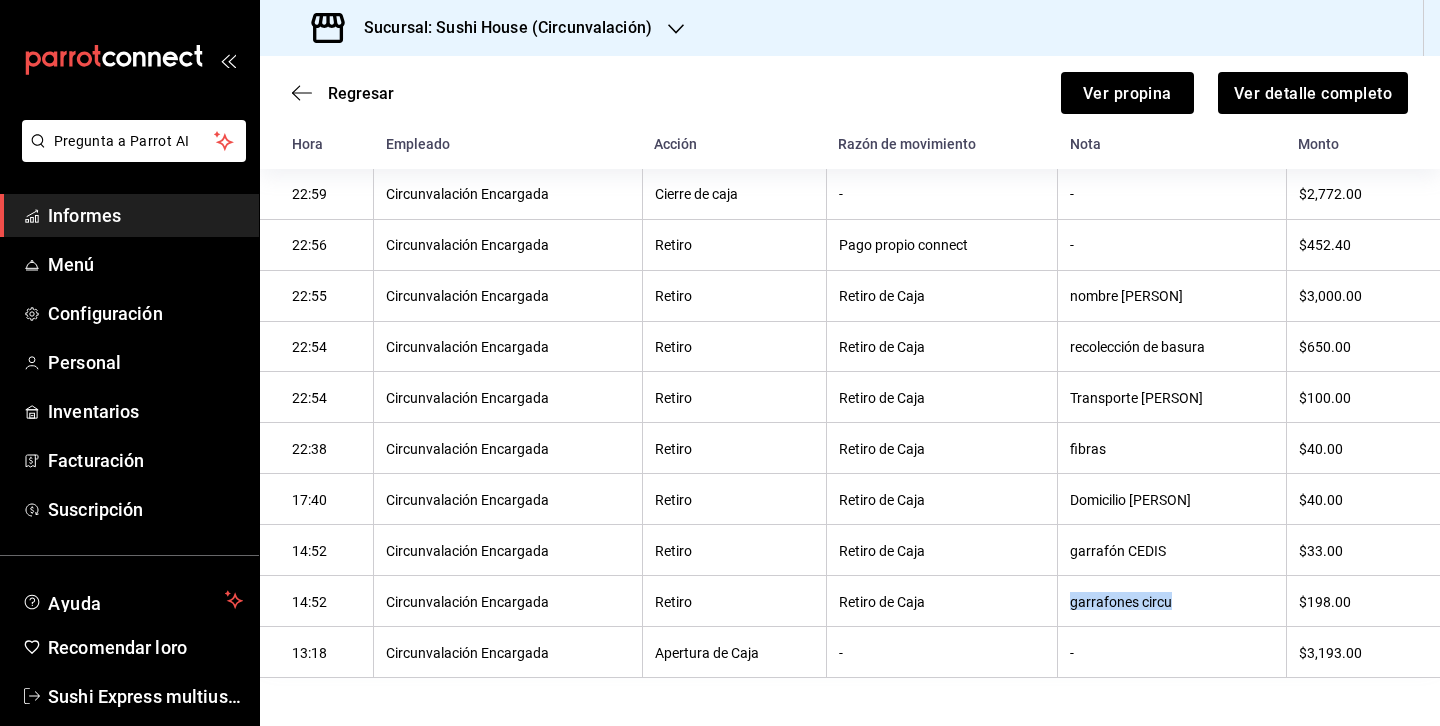 drag, startPoint x: 1067, startPoint y: 601, endPoint x: 1228, endPoint y: 600, distance: 161.00311 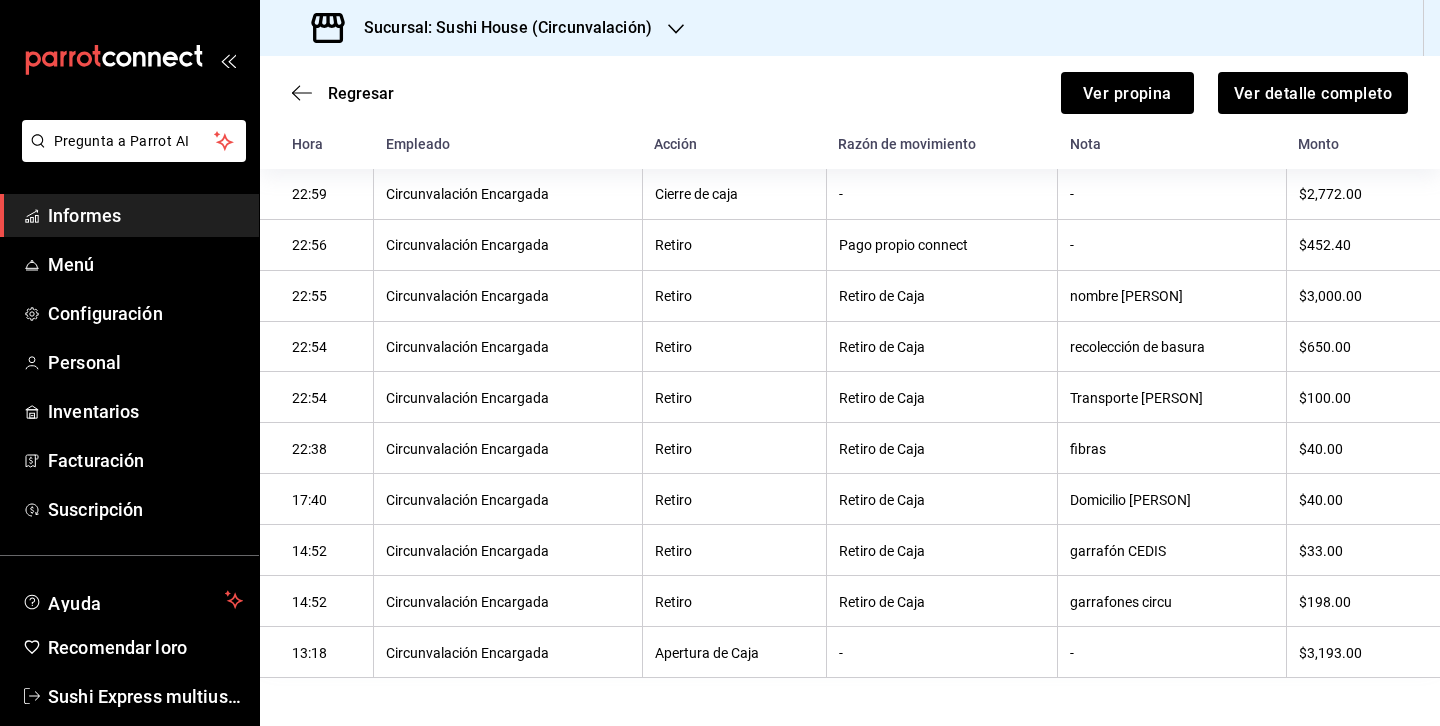 drag, startPoint x: 1068, startPoint y: 554, endPoint x: 1223, endPoint y: 536, distance: 156.04166 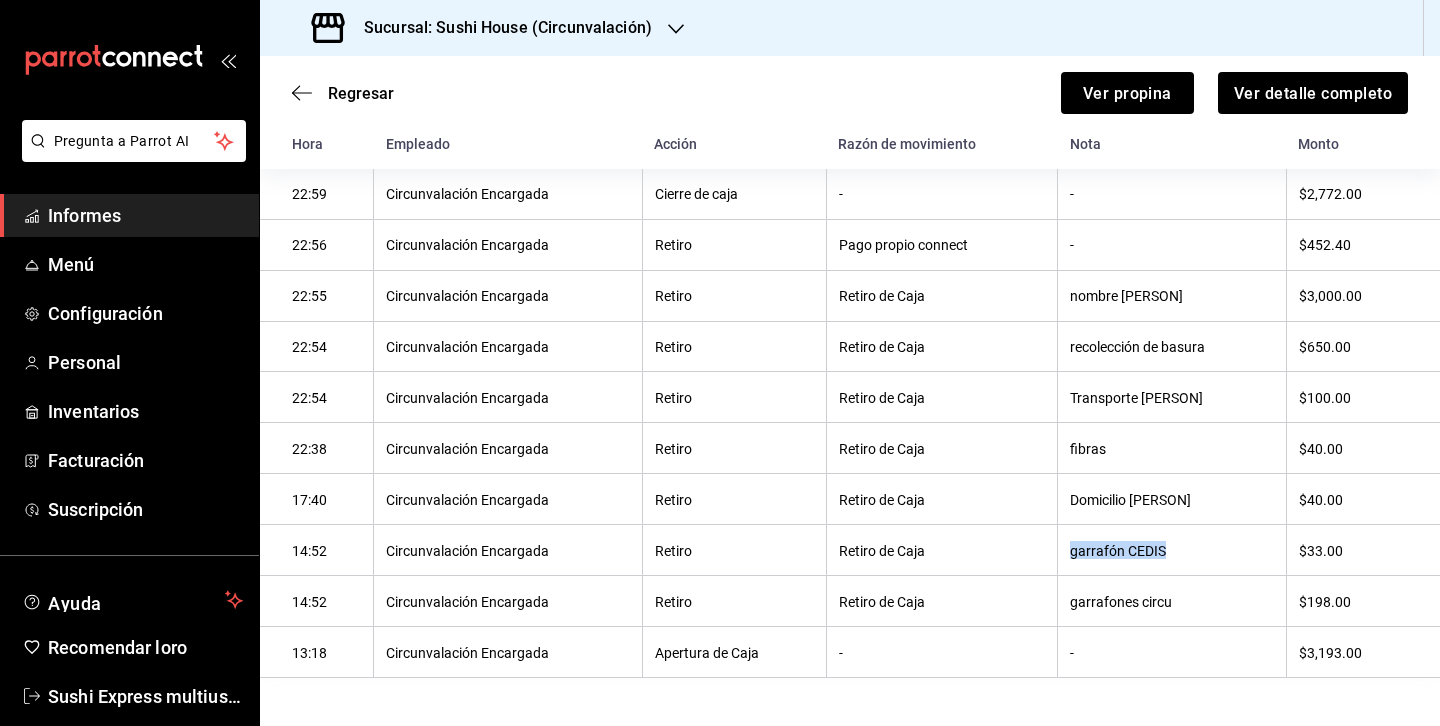 drag, startPoint x: 1068, startPoint y: 552, endPoint x: 1181, endPoint y: 558, distance: 113.15918 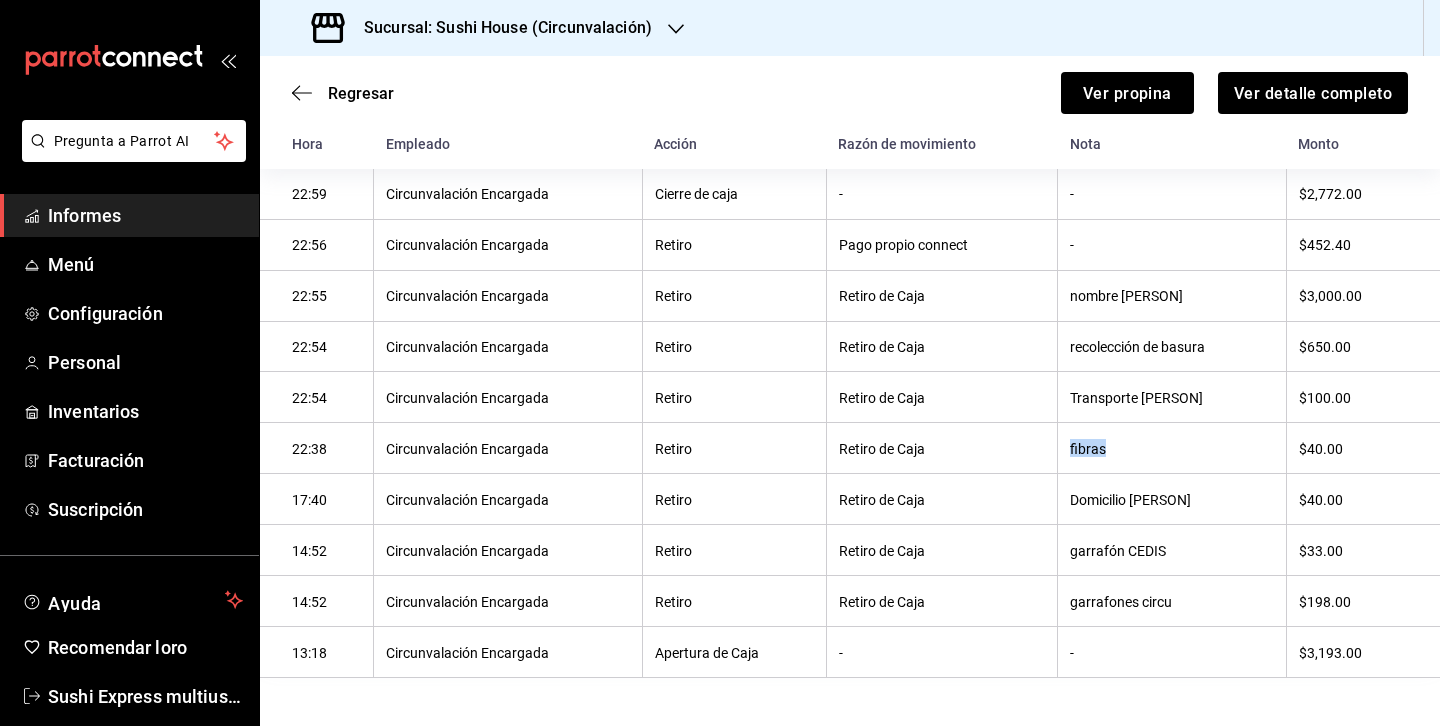 drag, startPoint x: 1065, startPoint y: 450, endPoint x: 1133, endPoint y: 450, distance: 68 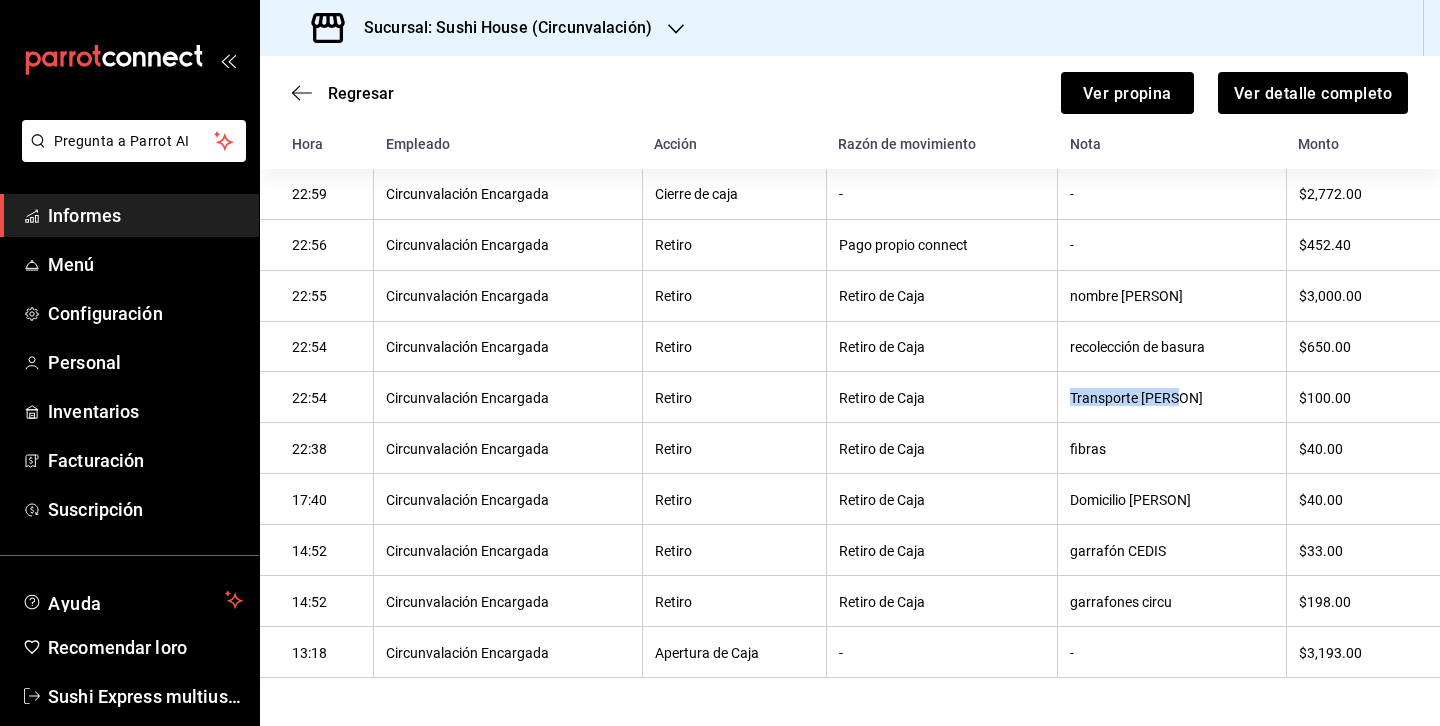 drag, startPoint x: 1065, startPoint y: 399, endPoint x: 1107, endPoint y: 409, distance: 43.174065 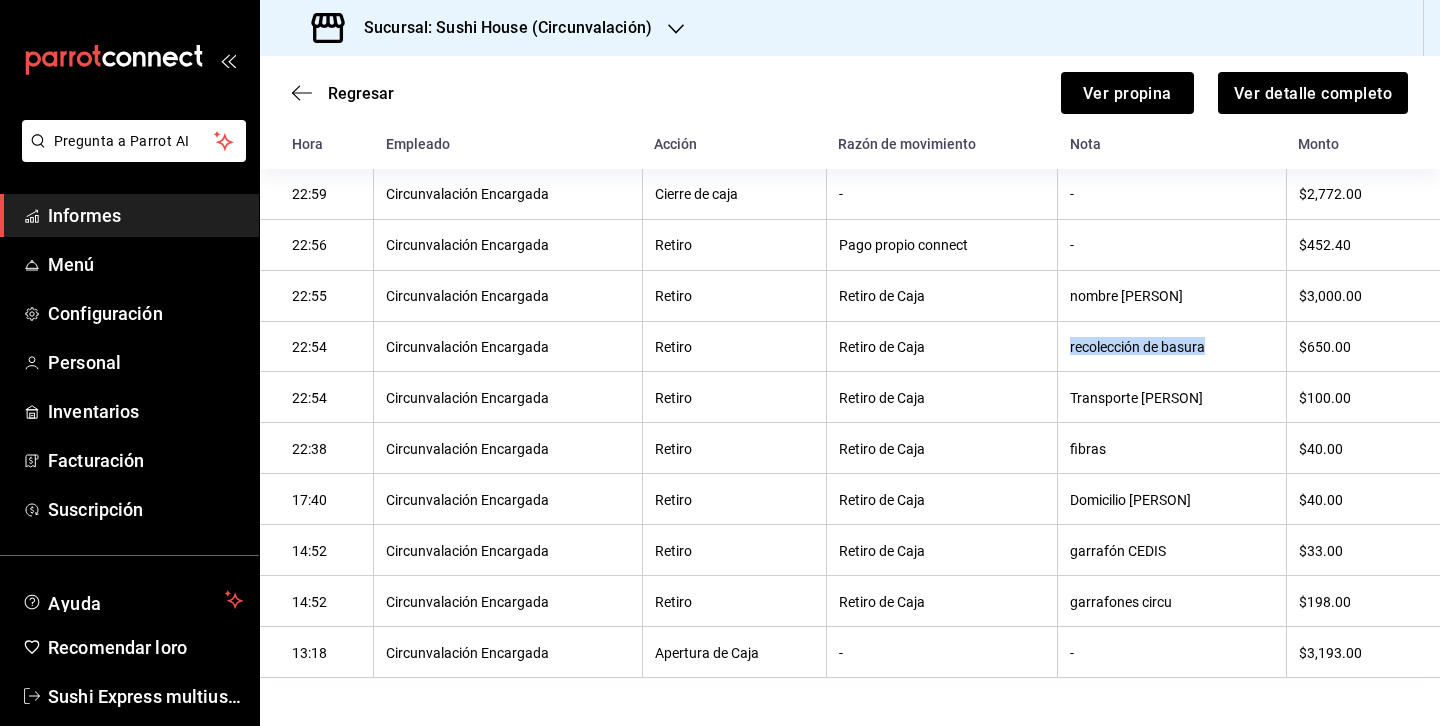 drag, startPoint x: 1067, startPoint y: 348, endPoint x: 1228, endPoint y: 350, distance: 161.01242 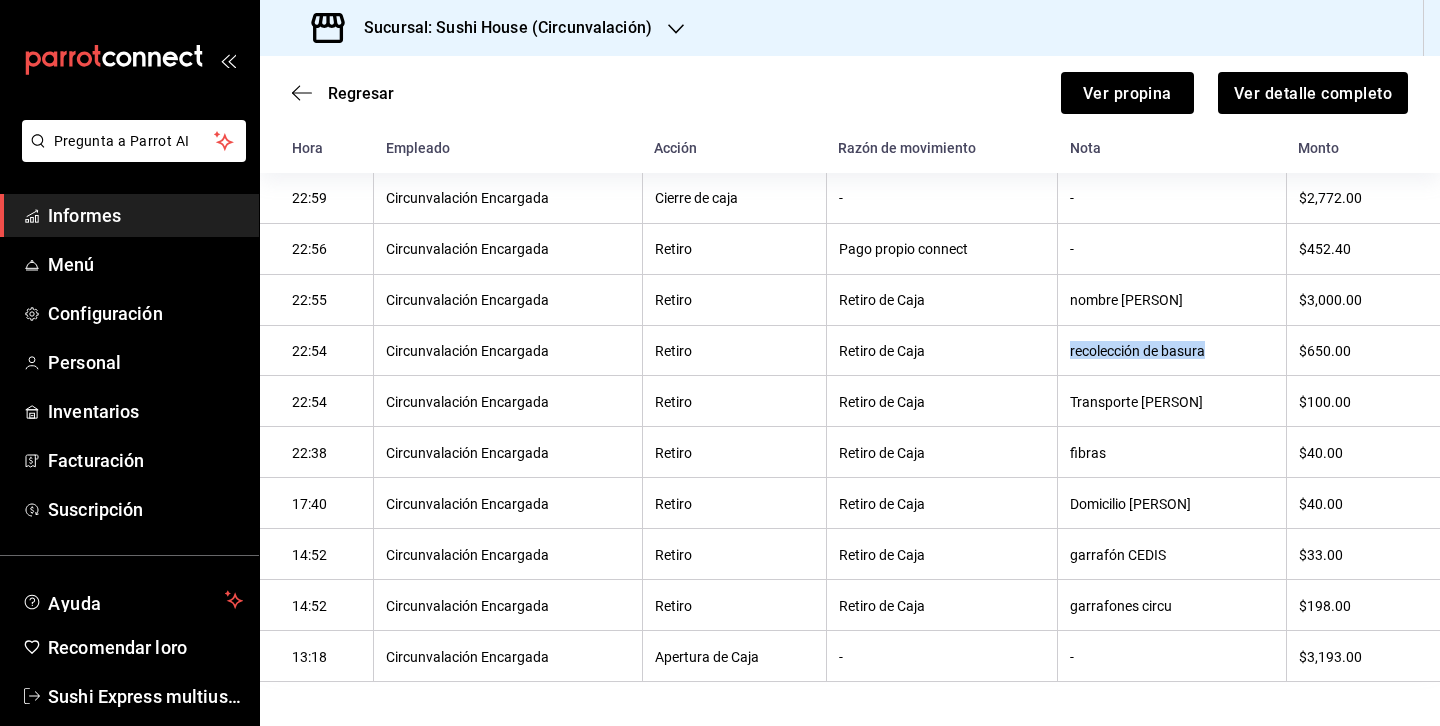scroll, scrollTop: 310, scrollLeft: 0, axis: vertical 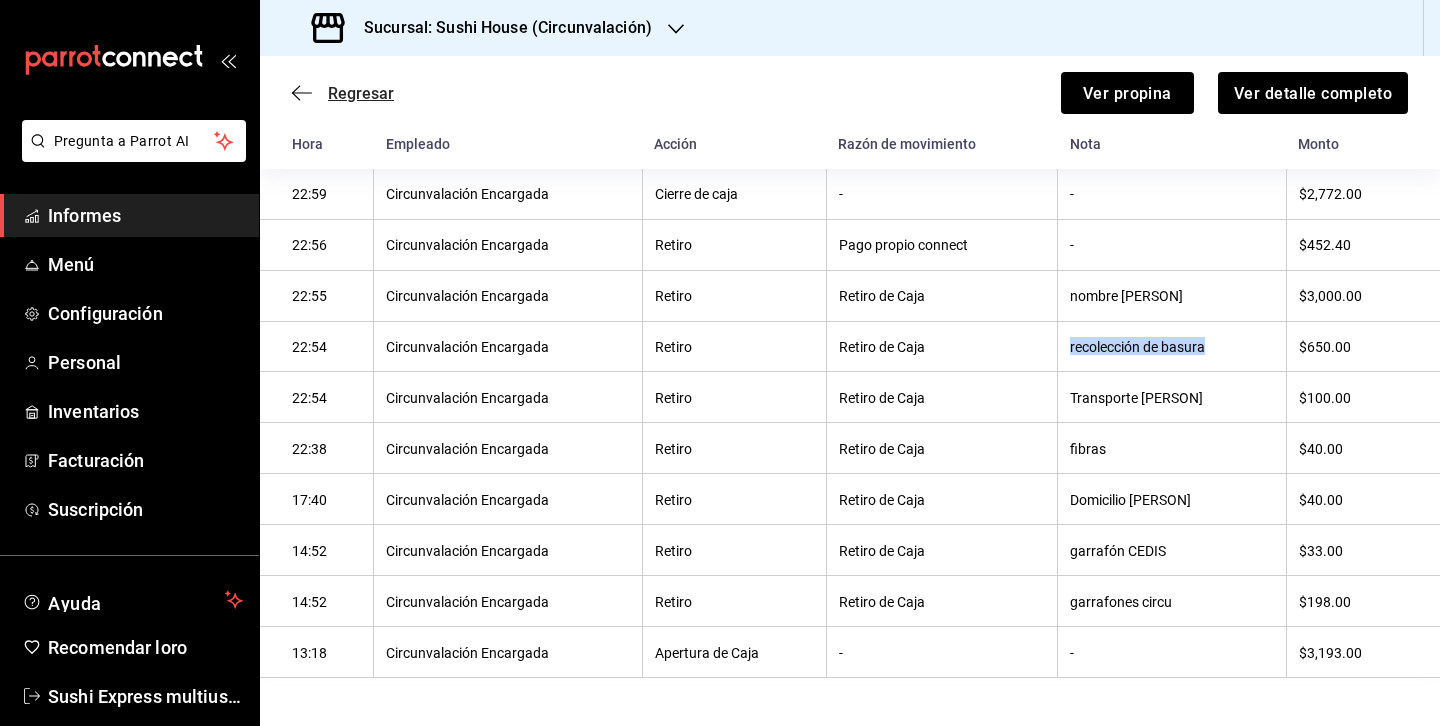 click 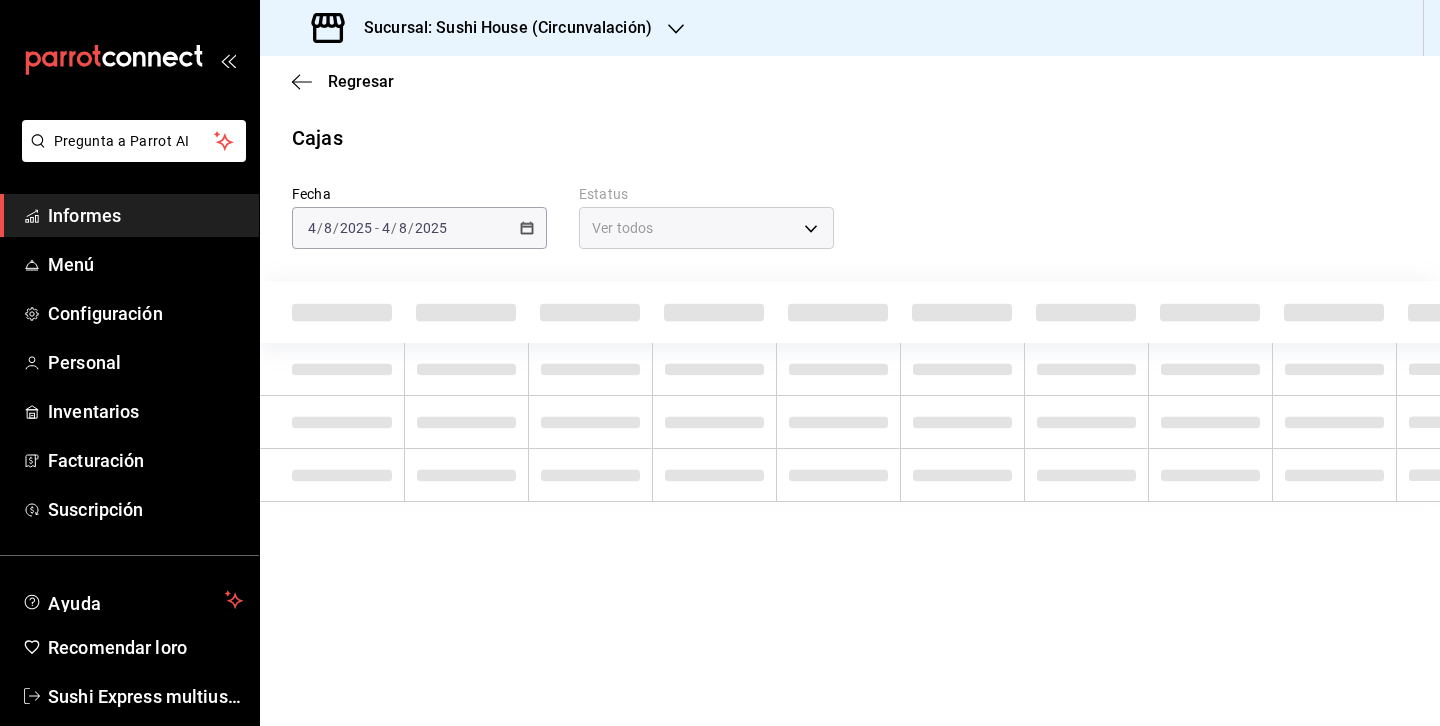scroll, scrollTop: 0, scrollLeft: 0, axis: both 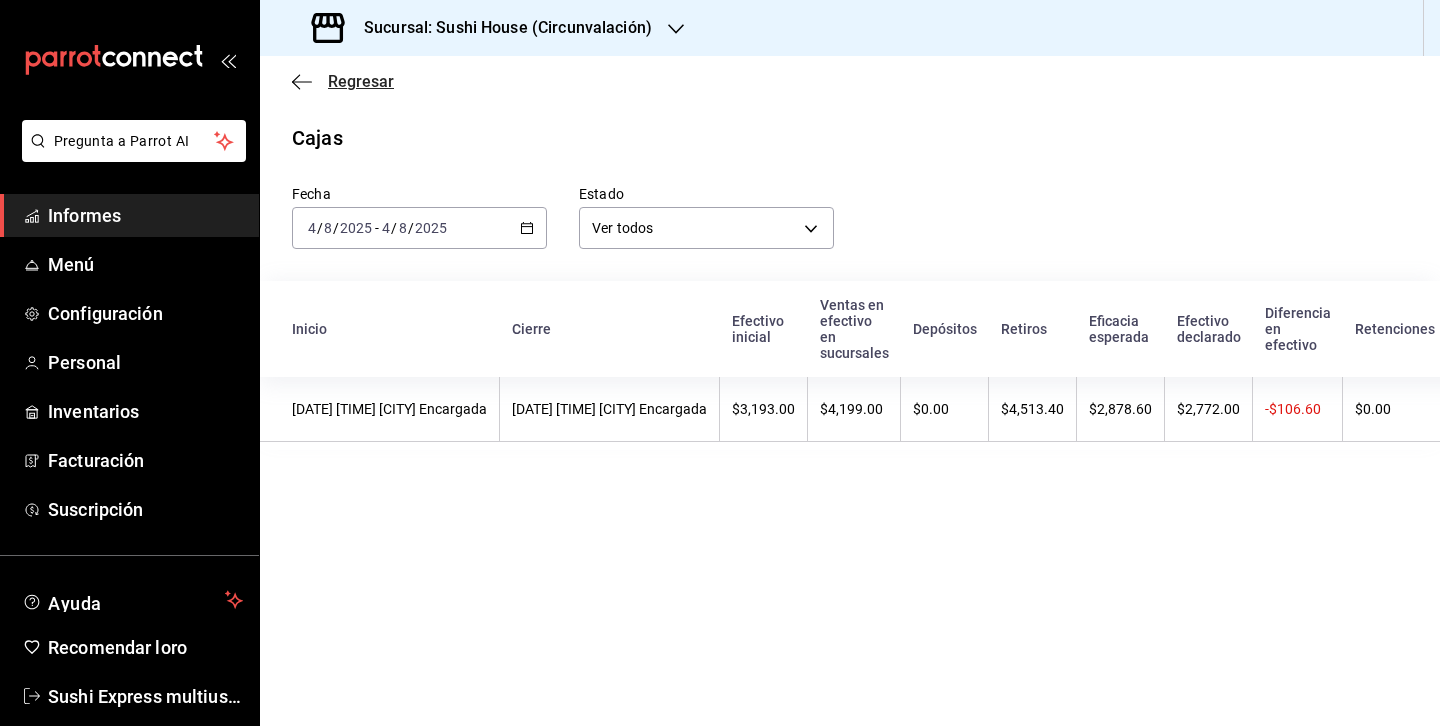 click 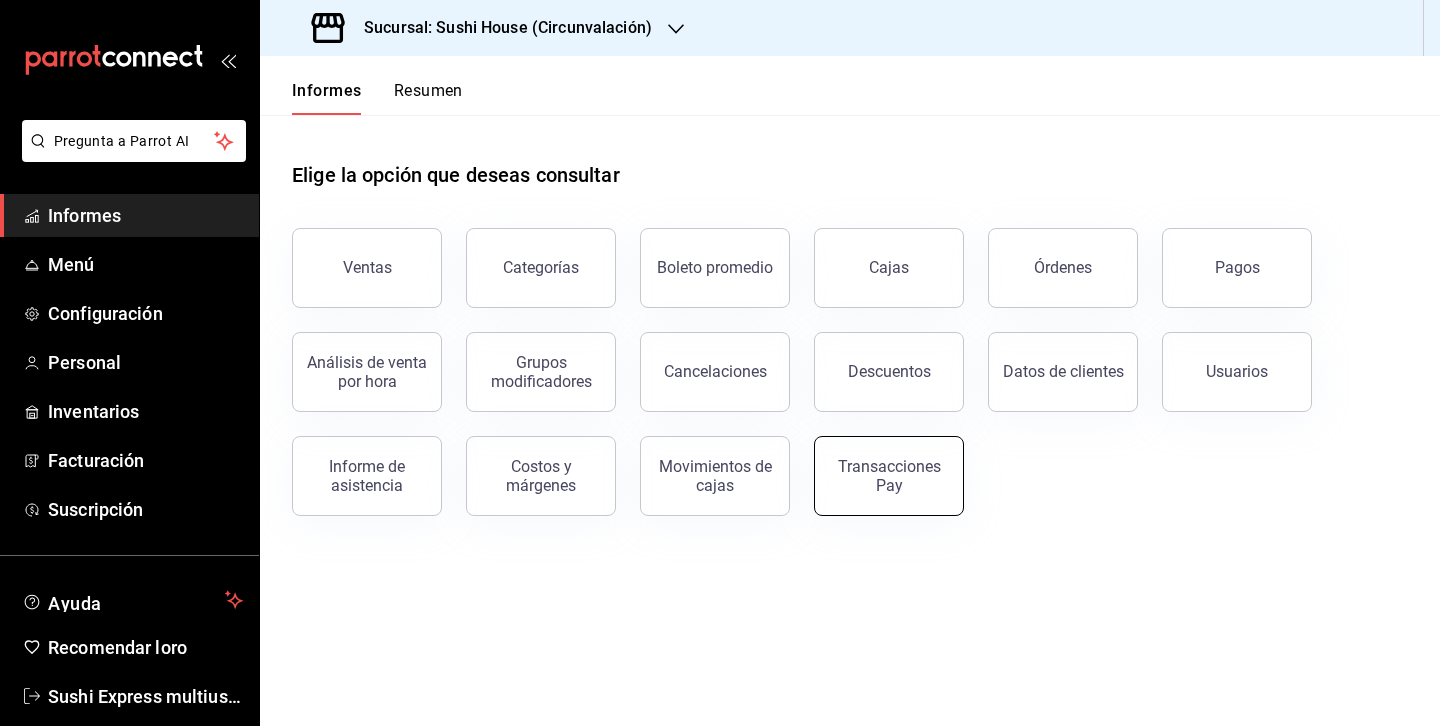 click on "Transacciones Pay" at bounding box center [889, 476] 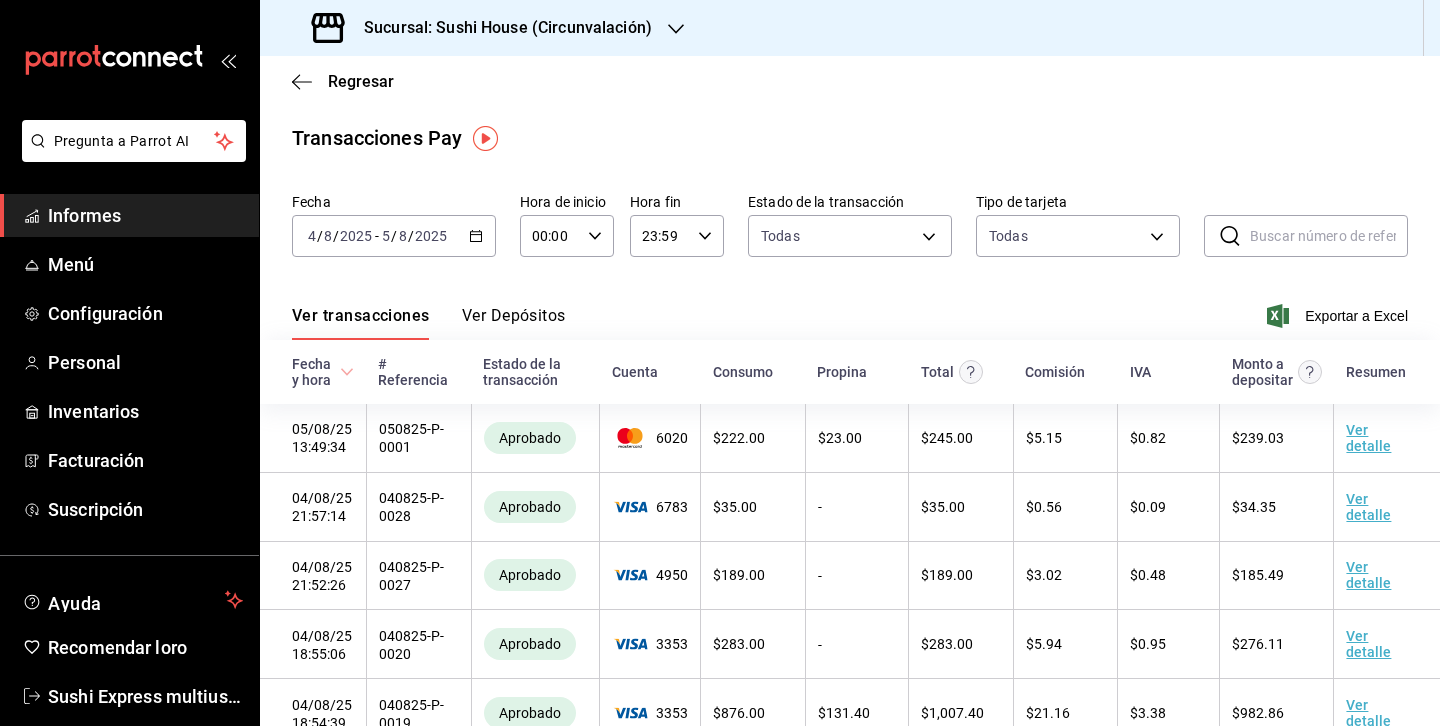 click on "2025-08-04 4 / 8 / 2025 - 2025-08-05 5 / 8 / 2025" at bounding box center [394, 236] 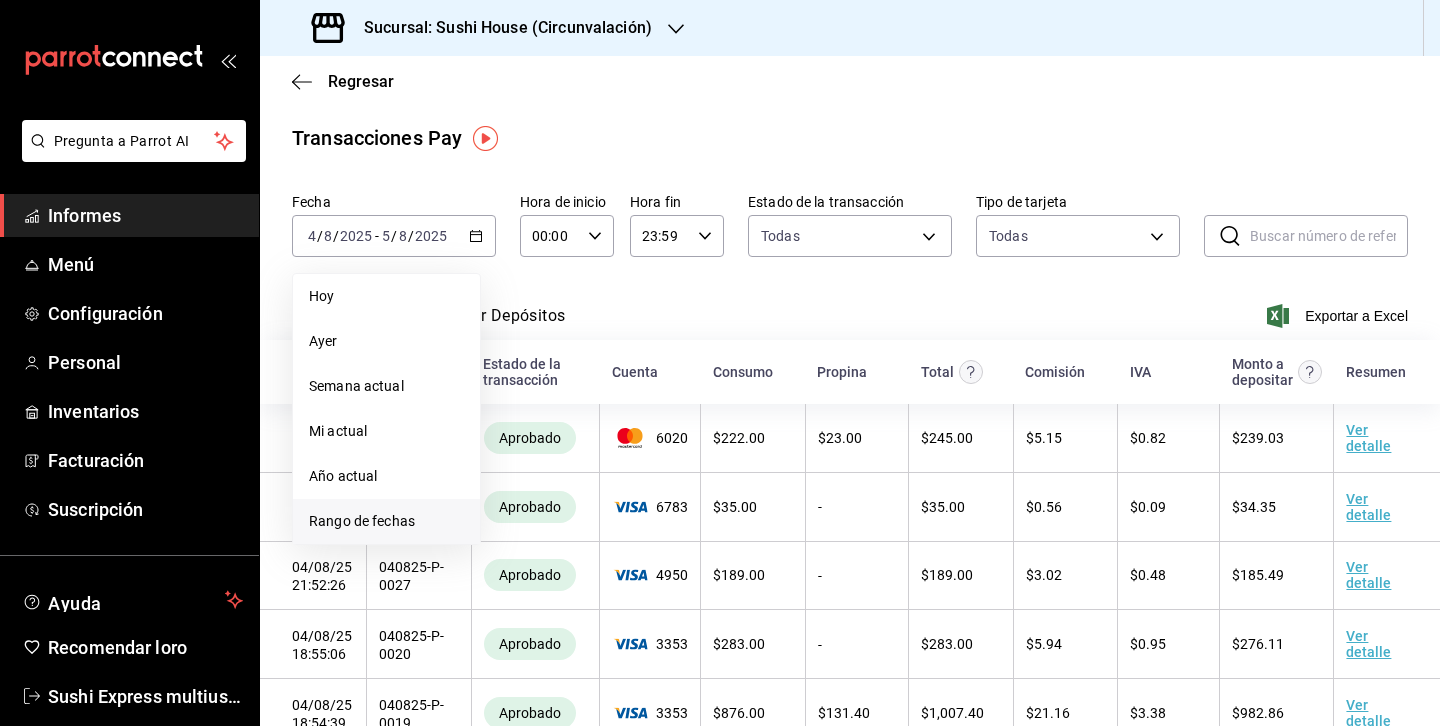 click on "Rango de fechas" at bounding box center [362, 521] 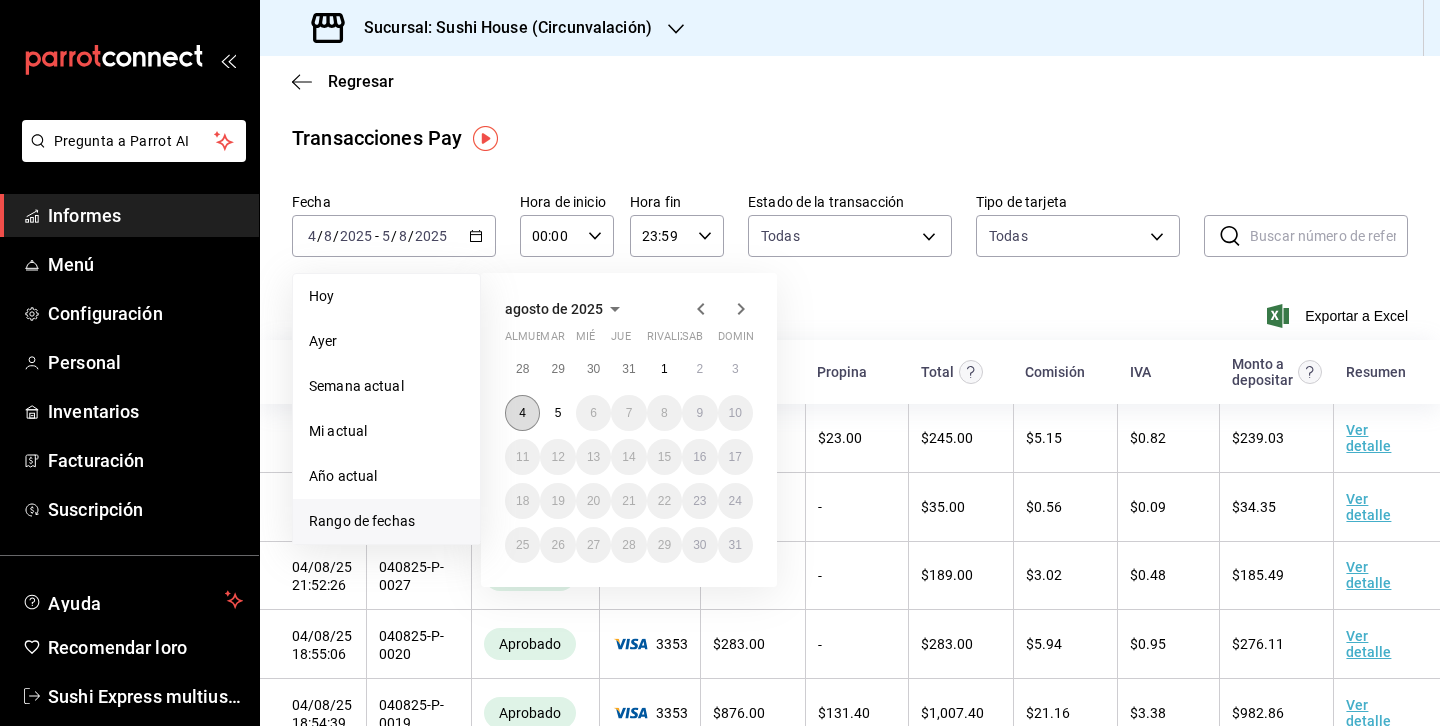 click on "4" at bounding box center (522, 413) 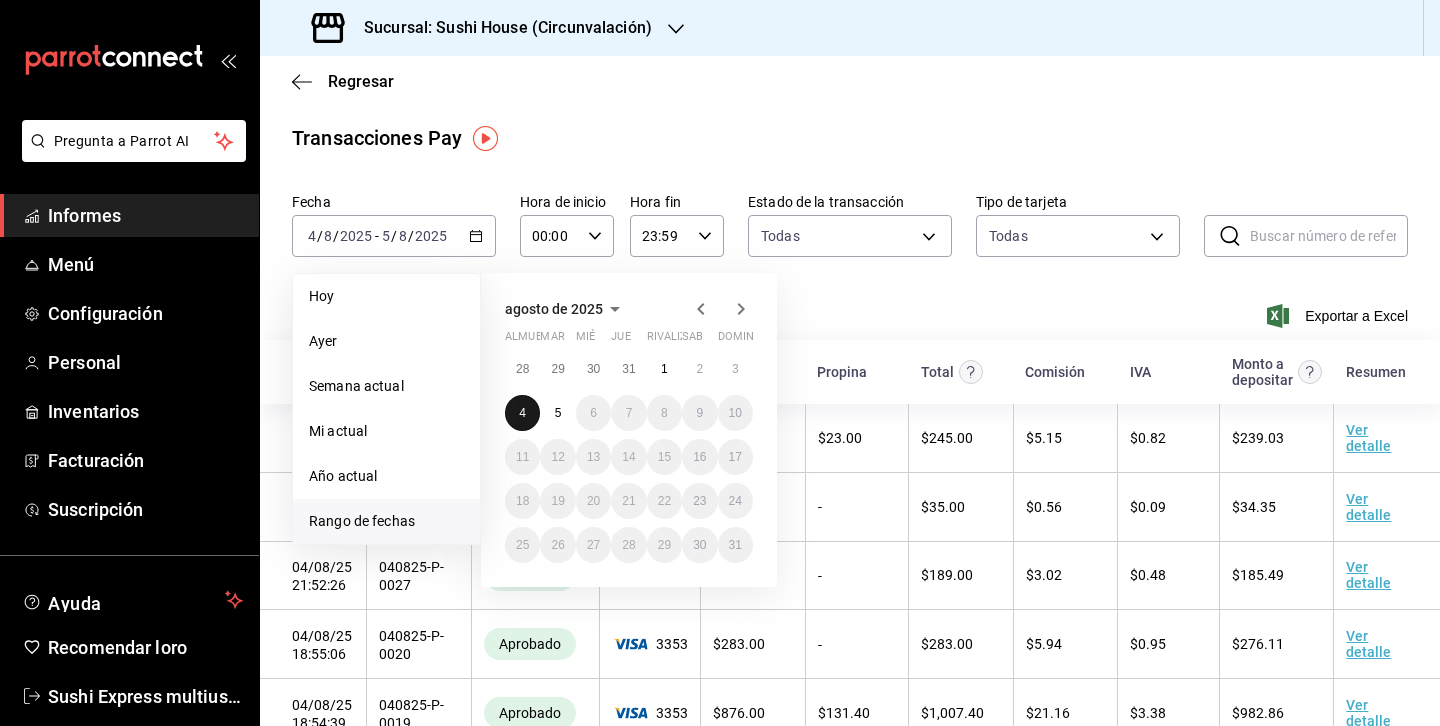 click on "4" at bounding box center [522, 413] 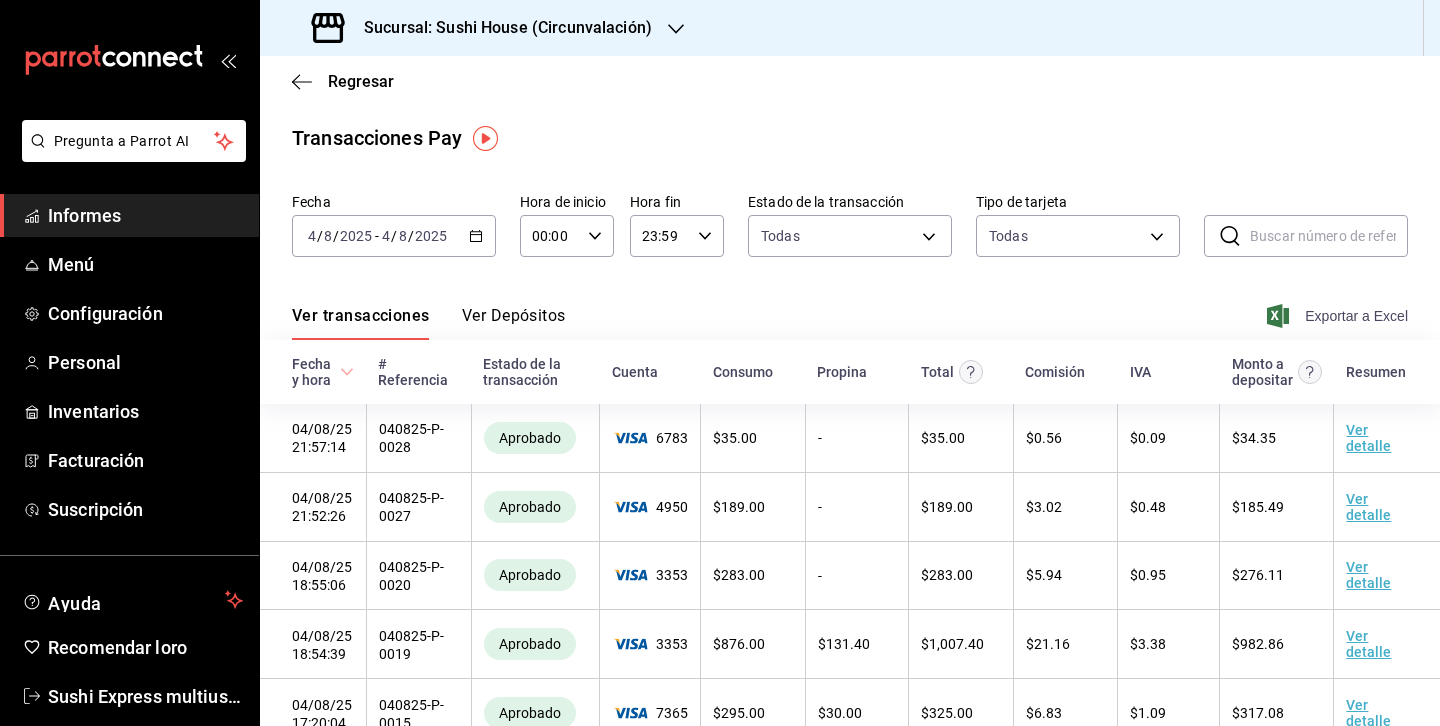 click on "Exportar a Excel" at bounding box center (1356, 316) 